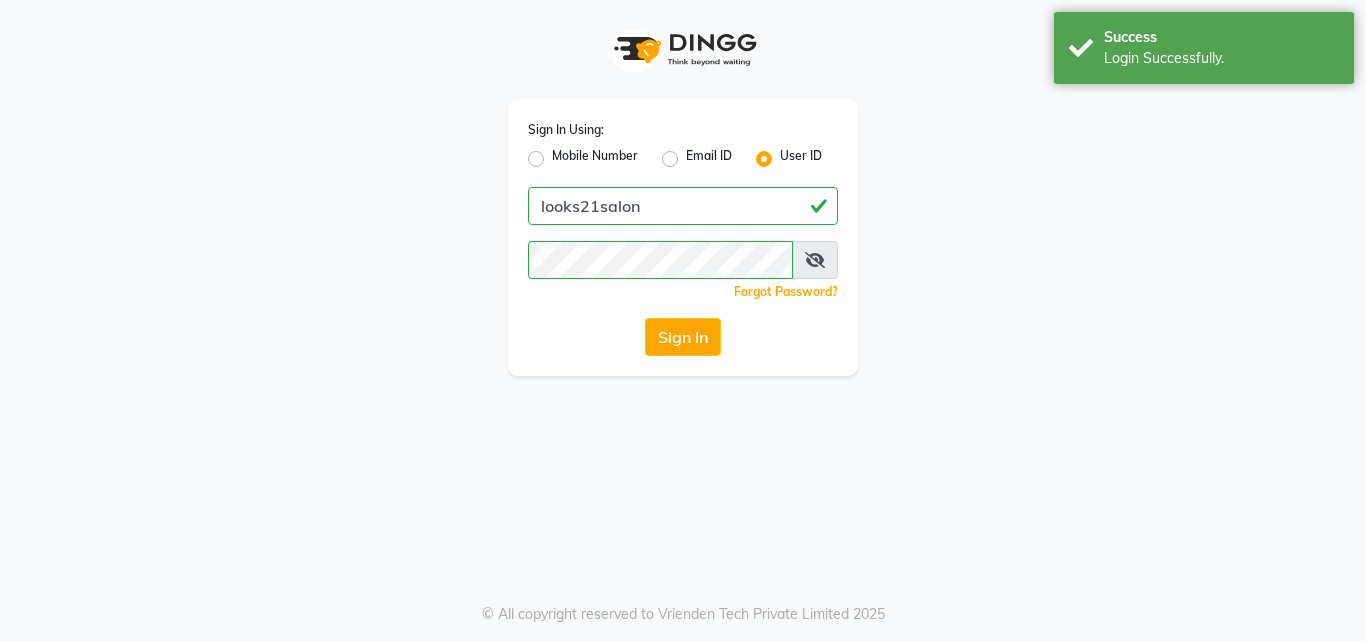 scroll, scrollTop: 0, scrollLeft: 0, axis: both 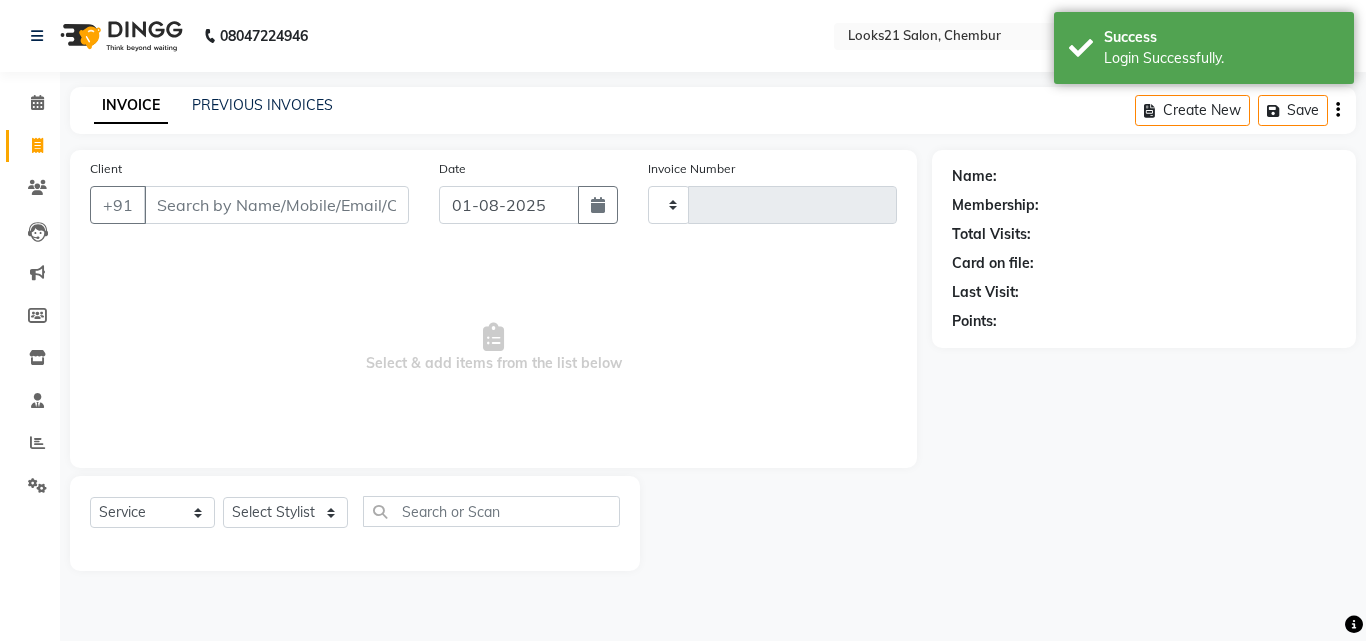 type on "1567" 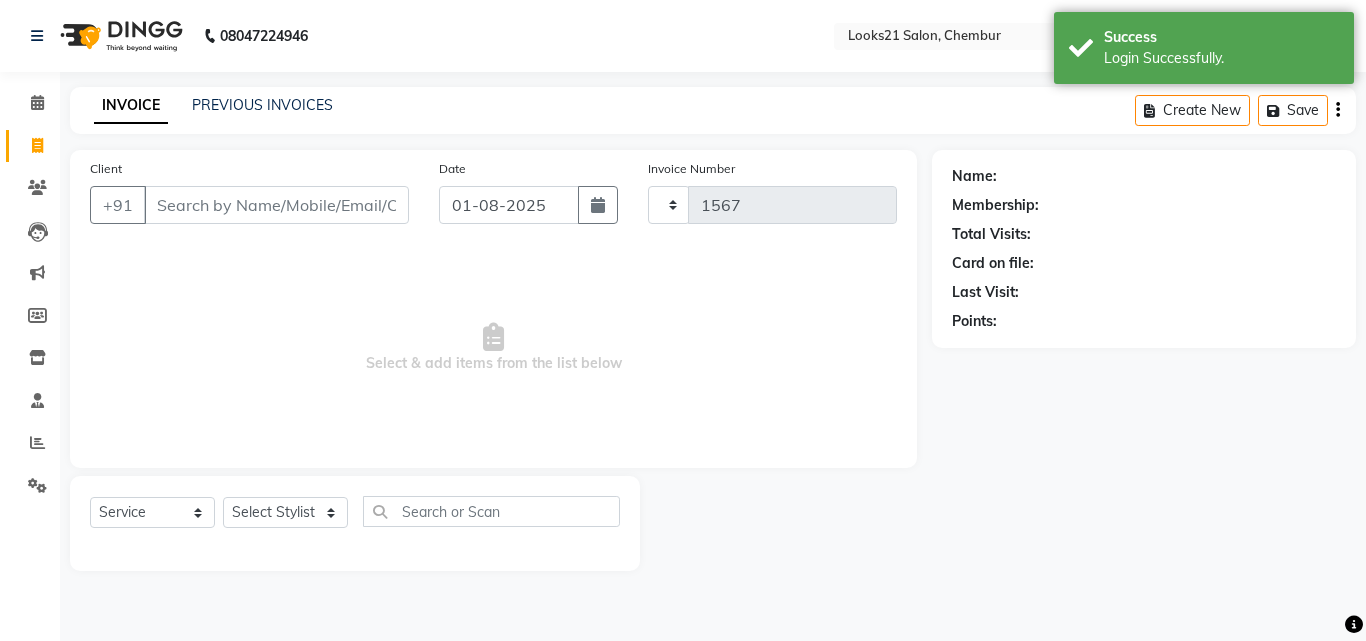 select on "en" 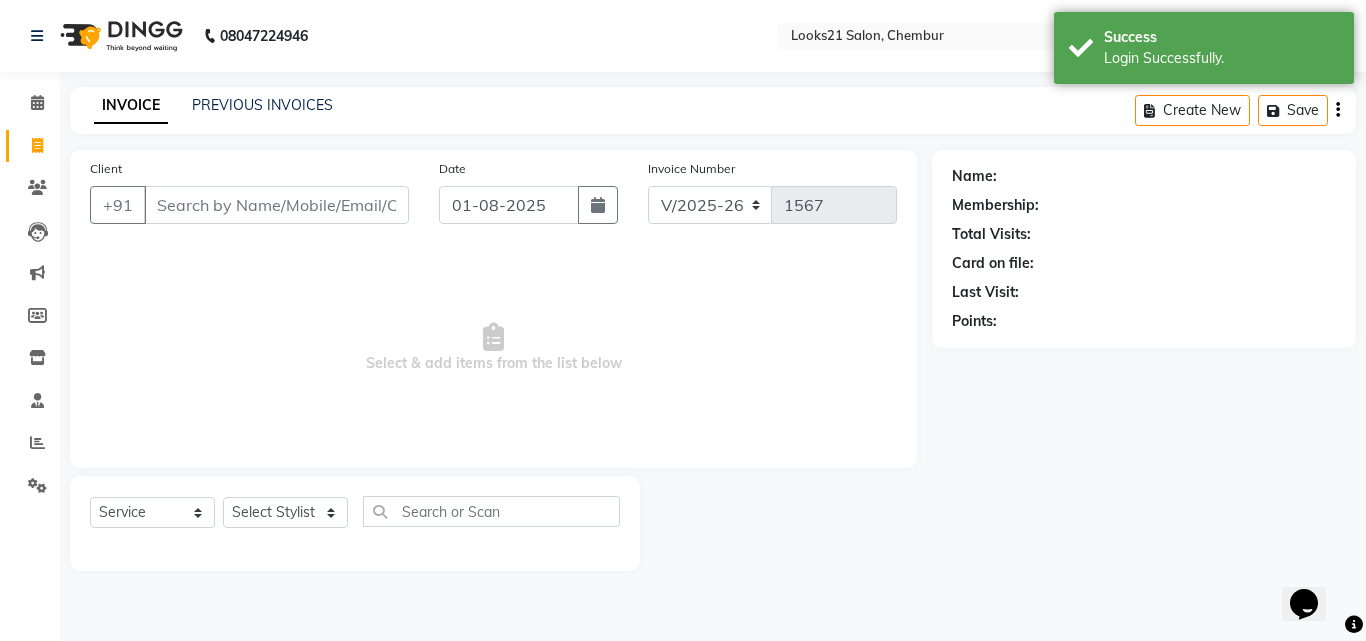 scroll, scrollTop: 0, scrollLeft: 0, axis: both 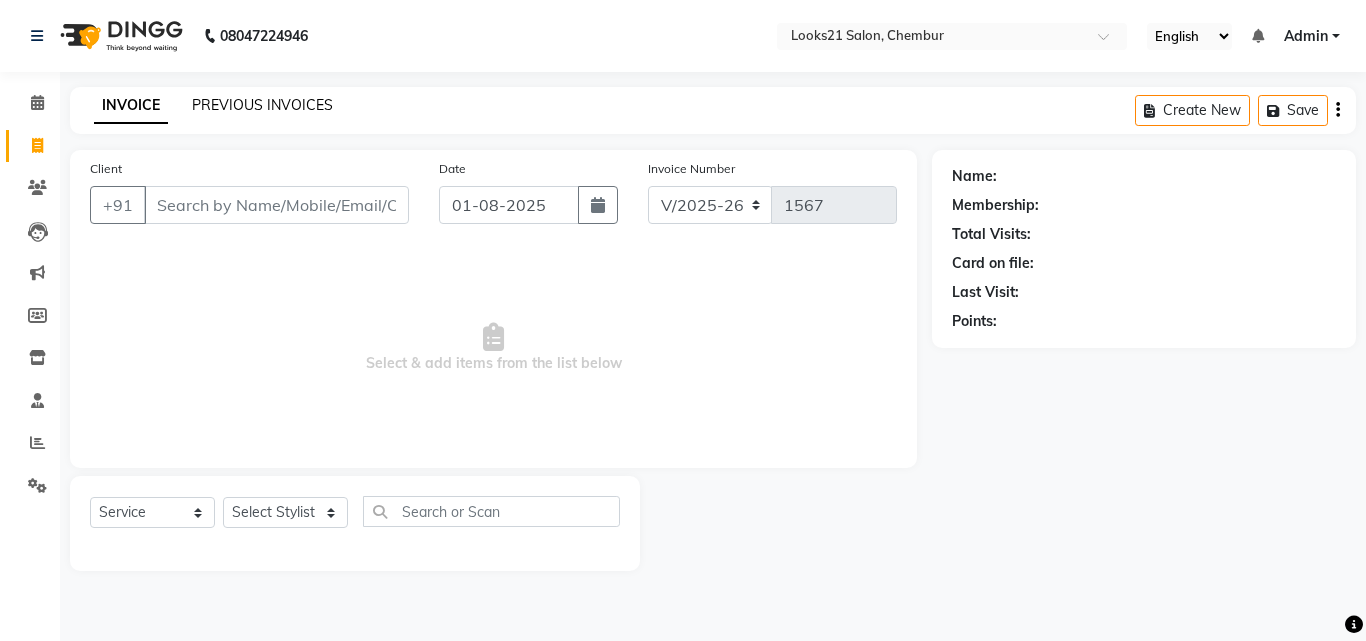click on "PREVIOUS INVOICES" 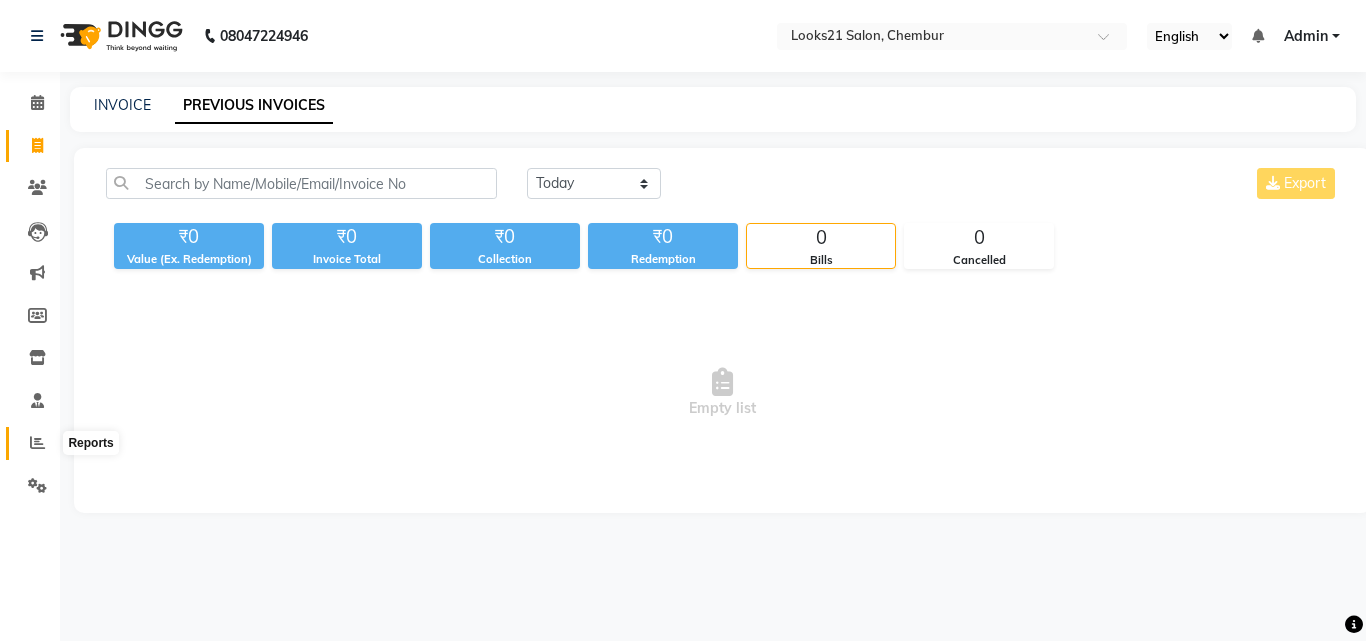 click 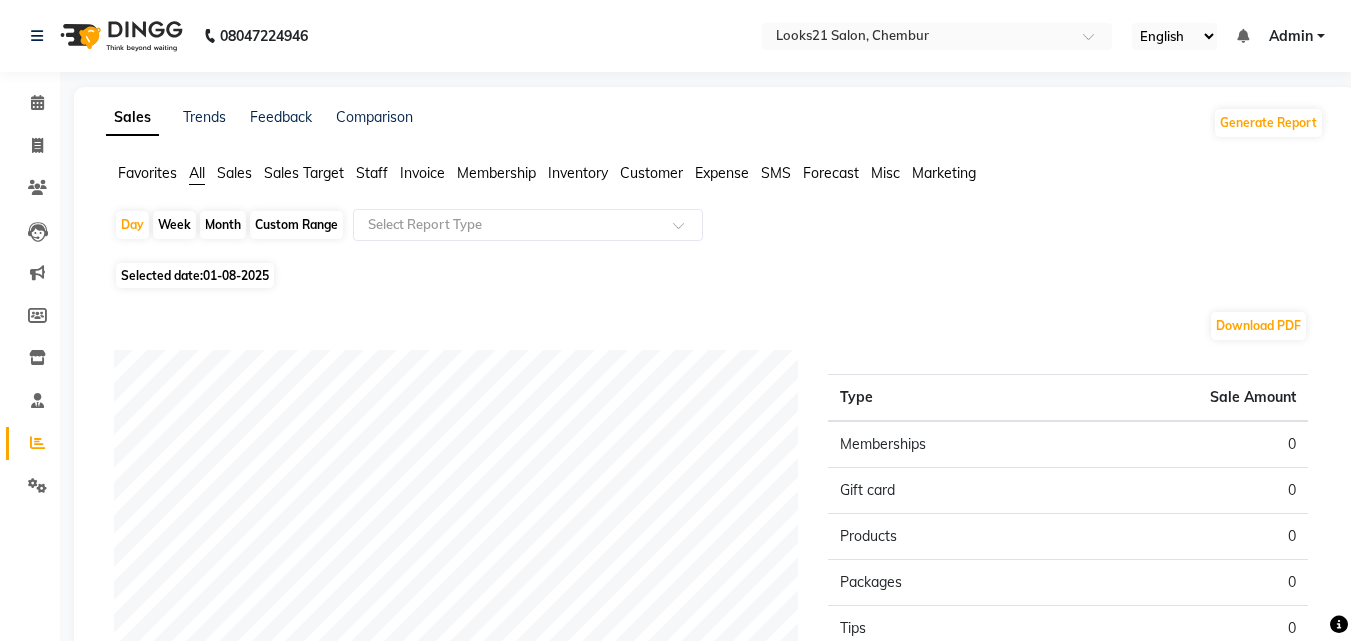 click on "Custom Range" 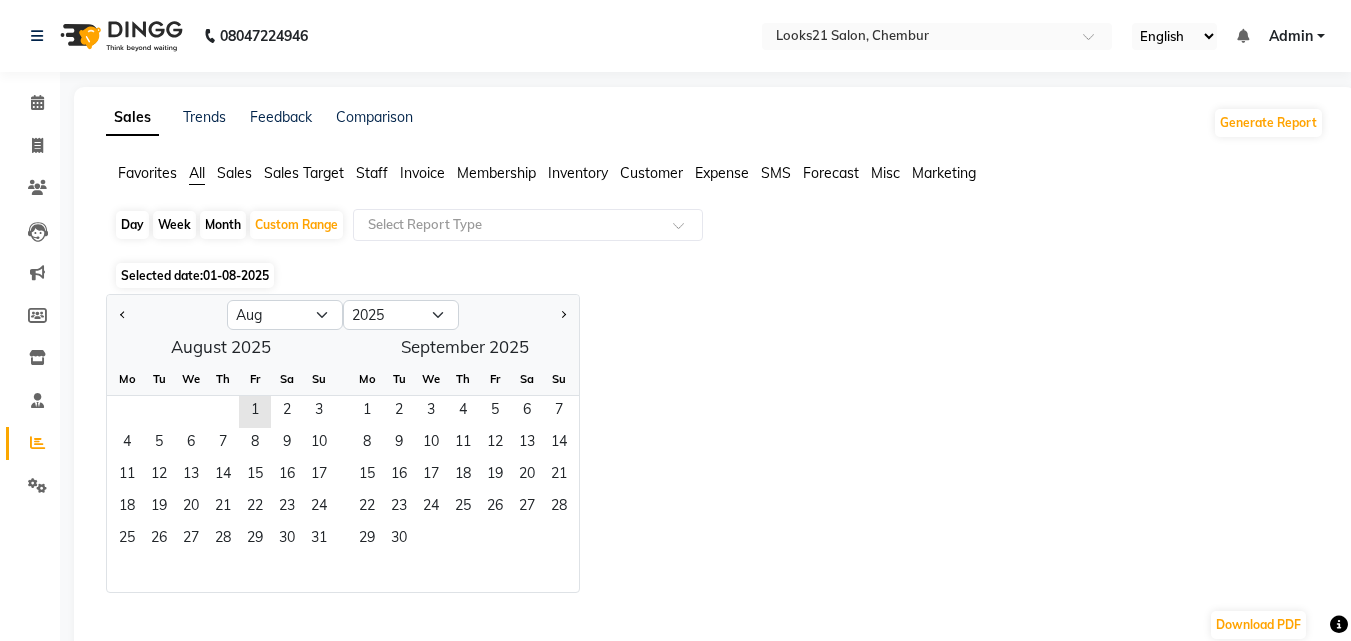 click on "01-08-2025" 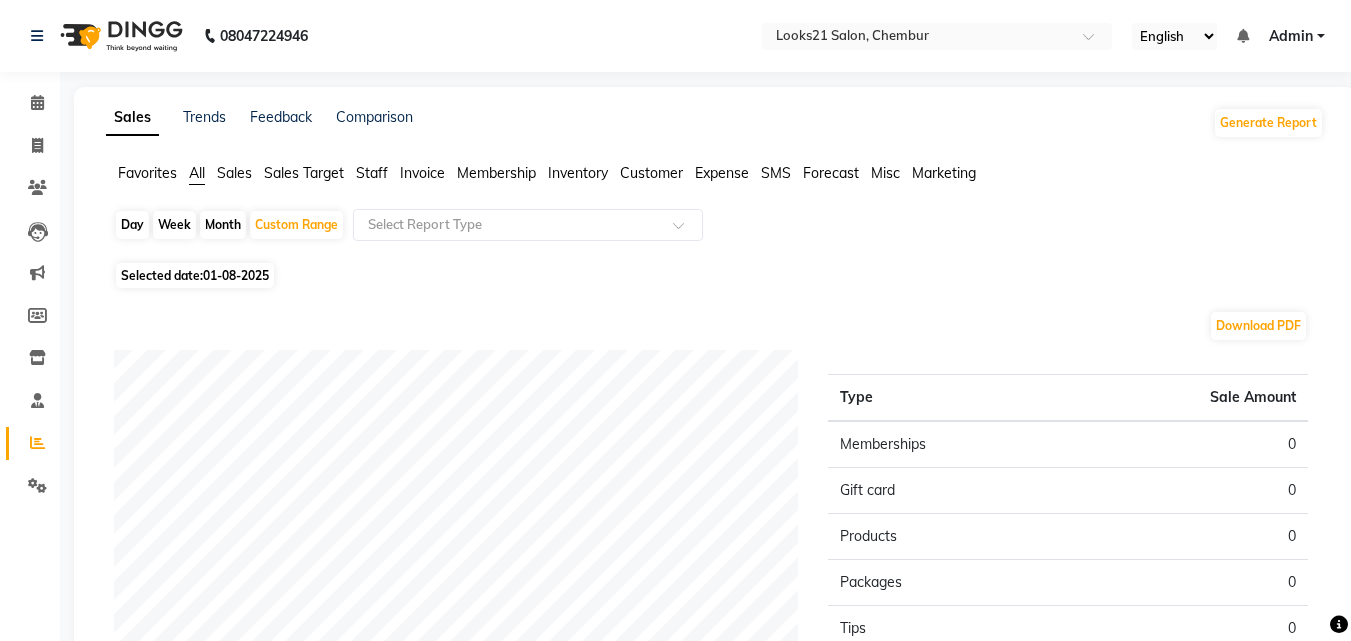 click on "01-08-2025" 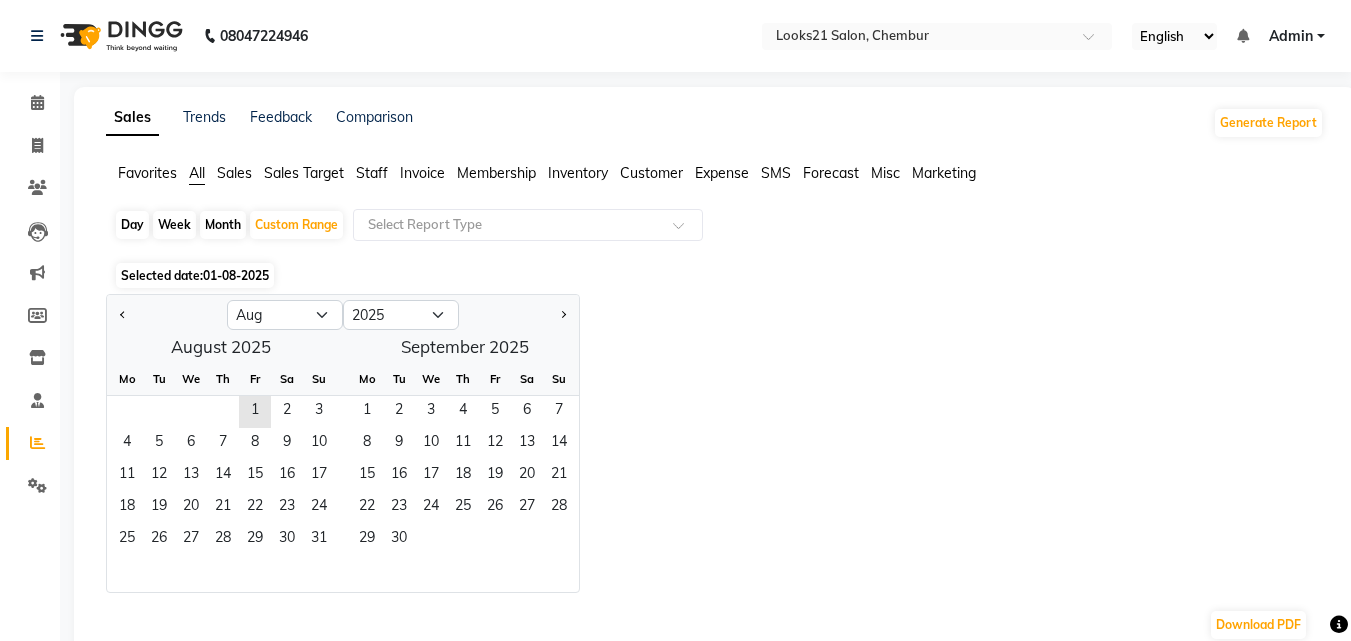 click on "Day   Week   Month   Custom Range  Select Report Type Selected date:  01-08-2025  Jan Feb Mar Apr May Jun Jul Aug Sep Oct Nov Dec 2015 2016 2017 2018 2019 2020 2021 2022 2023 2024 2025 2026 2027 2028 2029 2030 2031 2032 2033 2034 2035  August 2025  Mo Tu We Th Fr Sa Su  1   2   3   4   5   6   7   8   9   10   11   12   13   14   15   16   17   18   19   20   21   22   23   24   25   26   27   28   29   30   31   September 2025  Mo Tu We Th Fr Sa Su  1   2   3   4   5   6   7   8   9   10   11   12   13   14   15   16   17   18   19   20   21   22   23   24   25   26   27   28   29   30  Download PDF Sales summary Type Sale Amount Memberships 0 Gift card 0 Products 0 Packages 0 Tips 0 Services 0 Prepaid 0 Vouchers 0 Fee 0 Total 0 ★ Mark as Favorite  Choose how you'd like to save "" report to favorites  Save to Personal Favorites:   Only you can see this report in your favorites tab. Share with Organization:   Everyone in your organization can see this report in their favorites tab.  Save to Favorites" 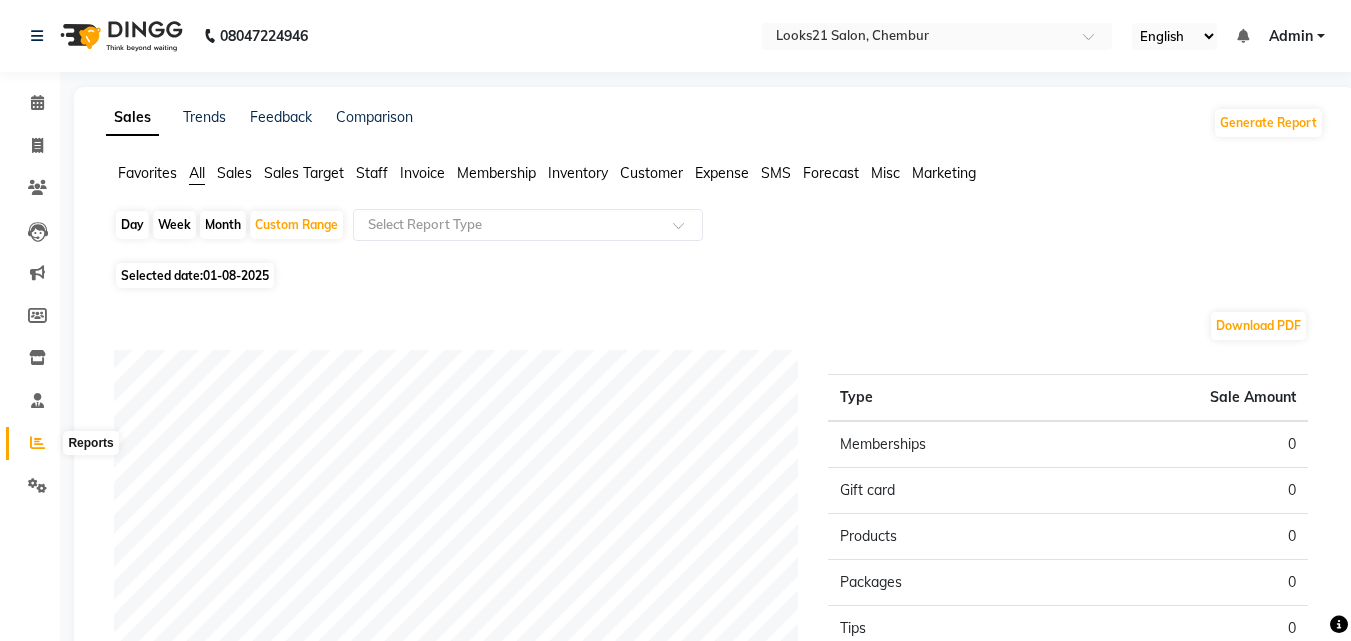 click 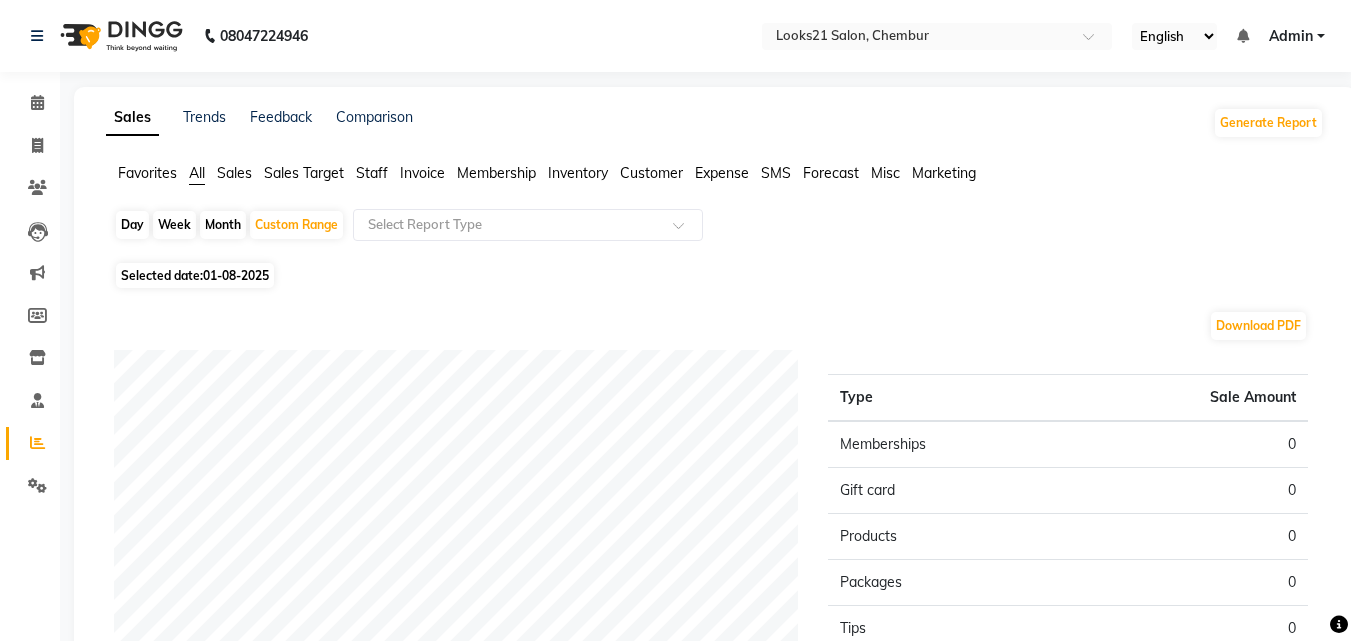 click on "01-08-2025" 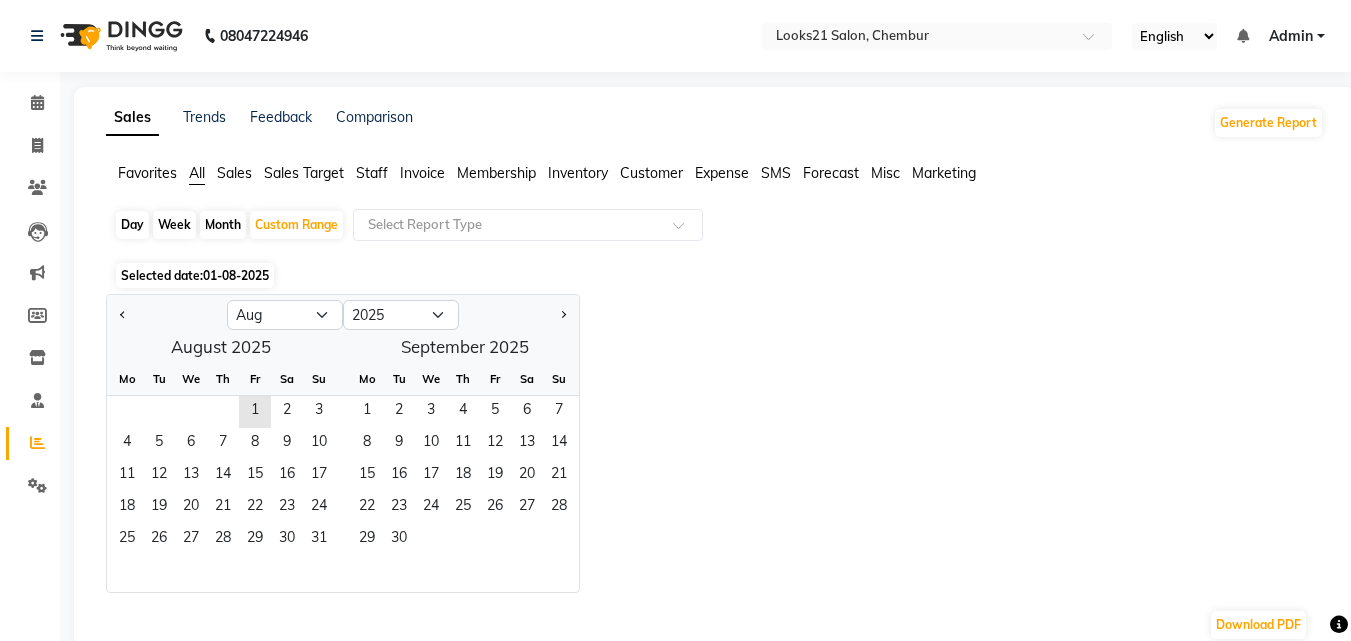 click on "Jan Feb Mar Apr May Jun Jul Aug Sep Oct Nov Dec 2015 2016 2017 2018 2019 2020 2021 2022 2023 2024 2025 2026 2027 2028 2029 2030 2031 2032 2033 2034 2035  August 2025  Mo Tu We Th Fr Sa Su  1   2   3   4   5   6   7   8   9   10   11   12   13   14   15   16   17   18   19   20   21   22   23   24   25   26   27   28   29   30   31   September 2025  Mo Tu We Th Fr Sa Su  1   2   3   4   5   6   7   8   9   10   11   12   13   14   15   16   17   18   19   20   21   22   23   24   25   26   27   28   29   30" 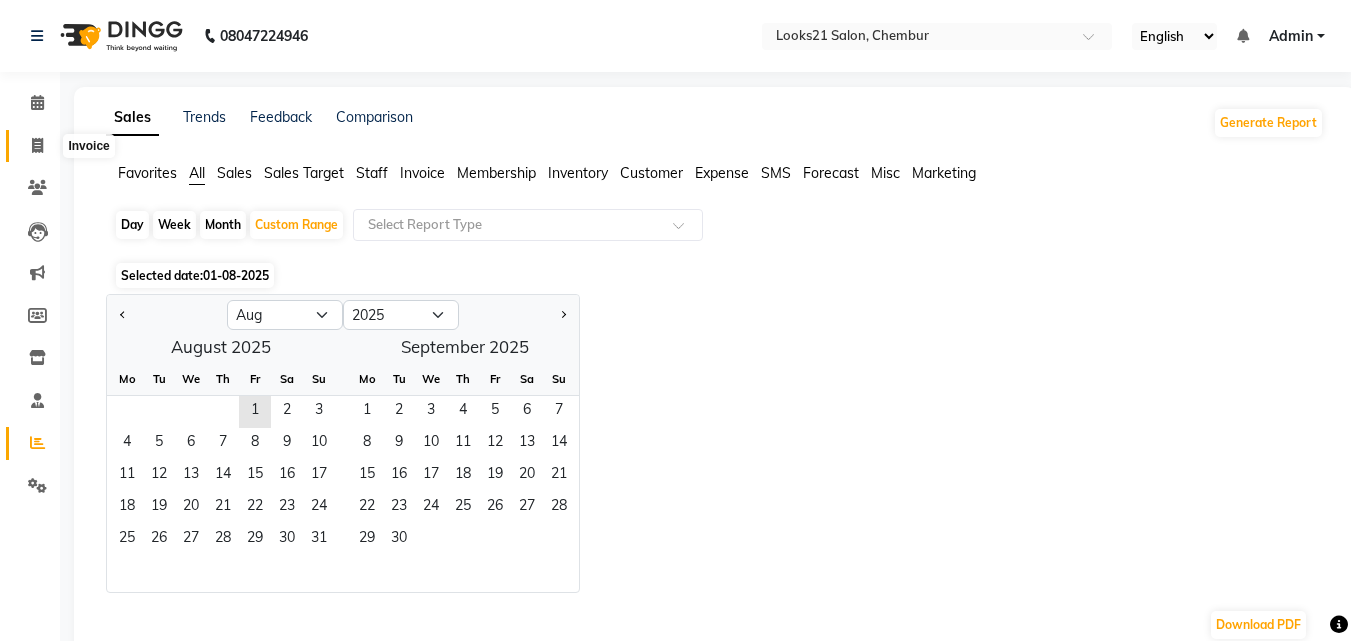 click 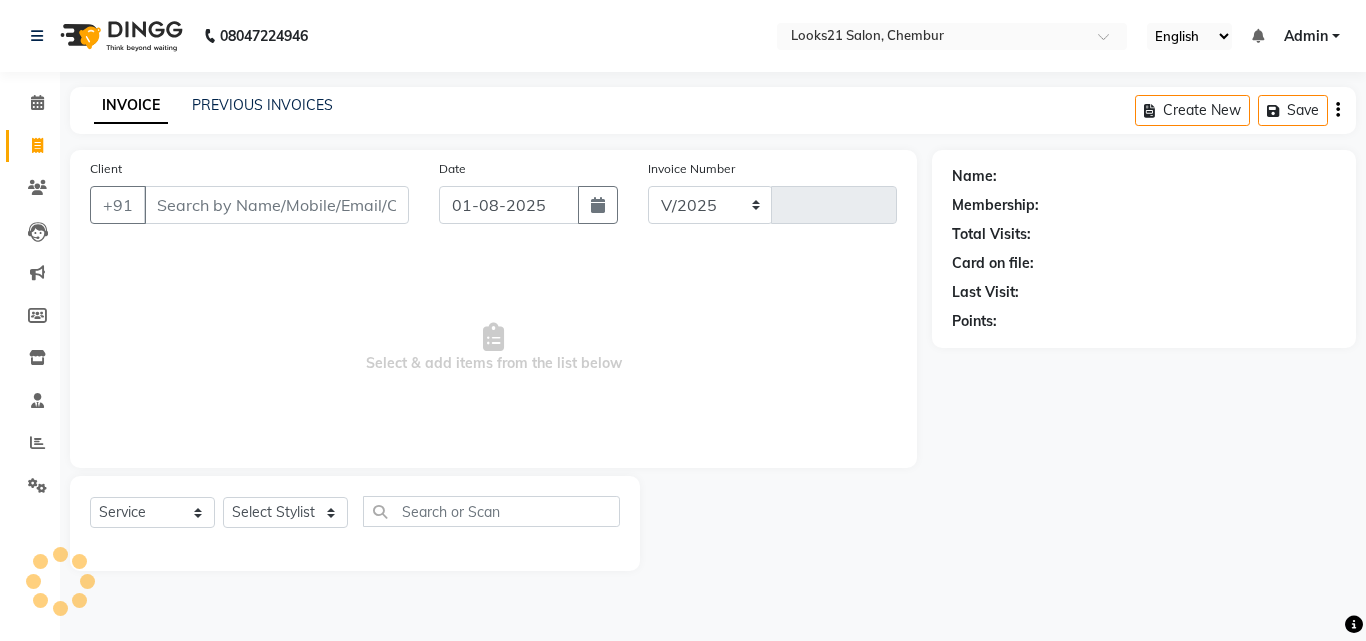 select on "844" 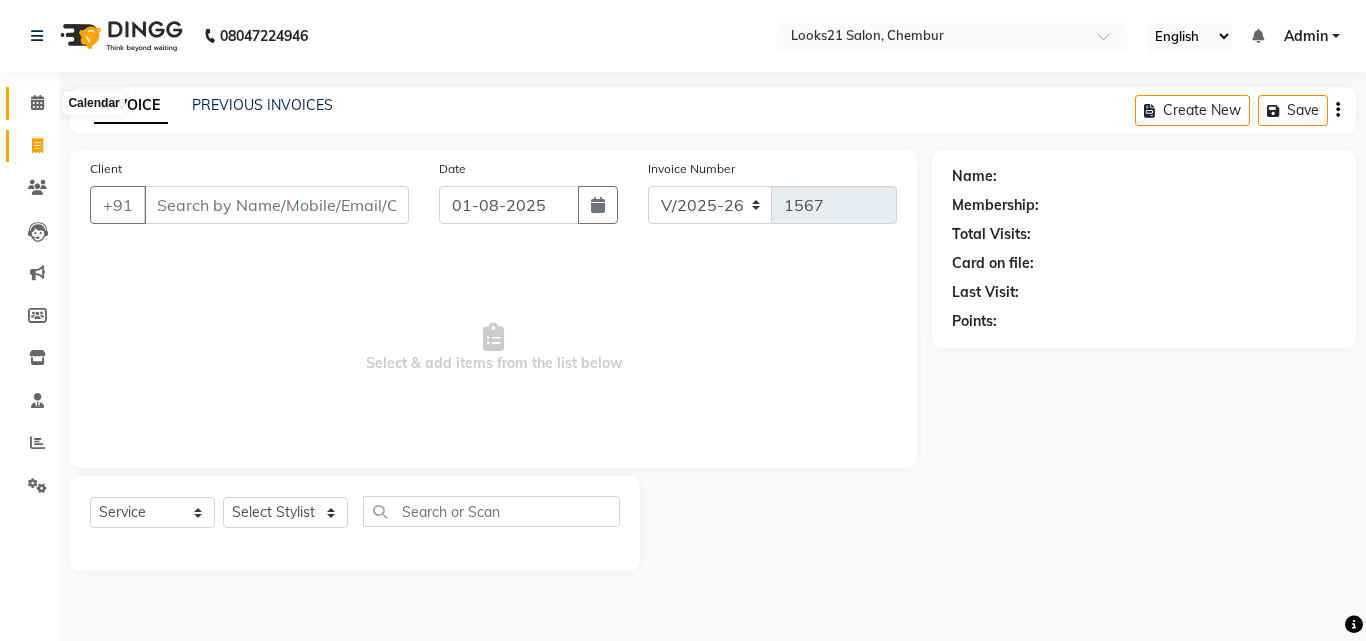 click 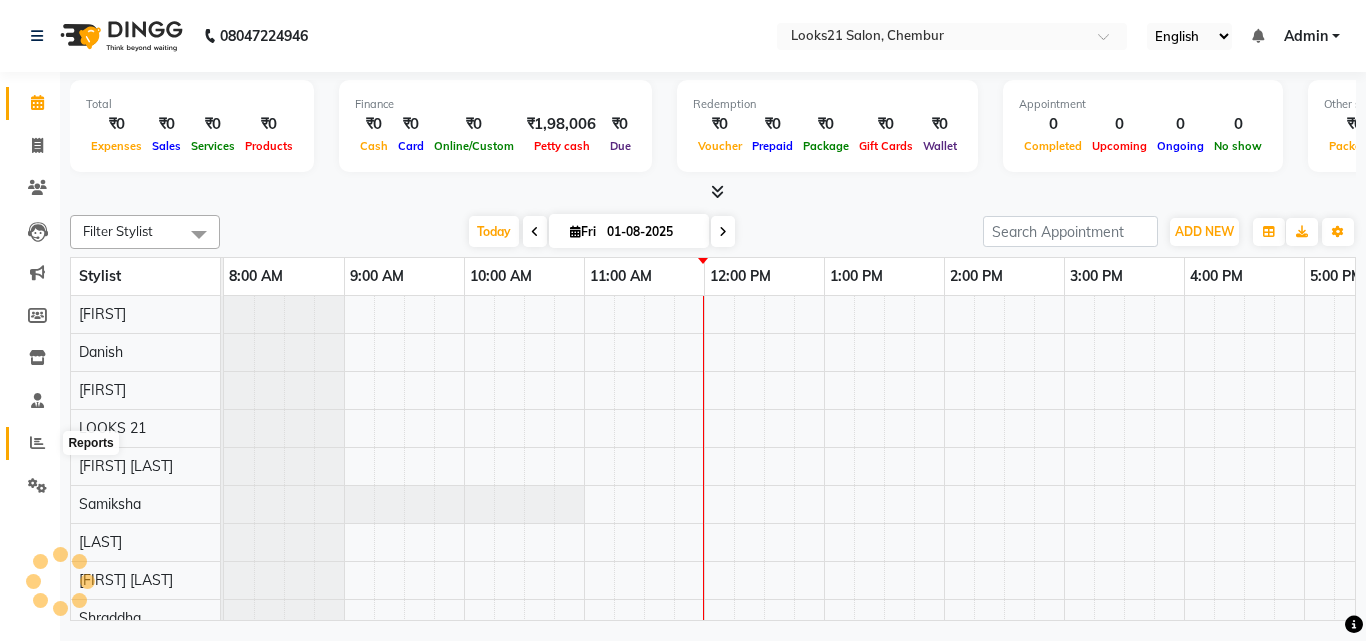 click 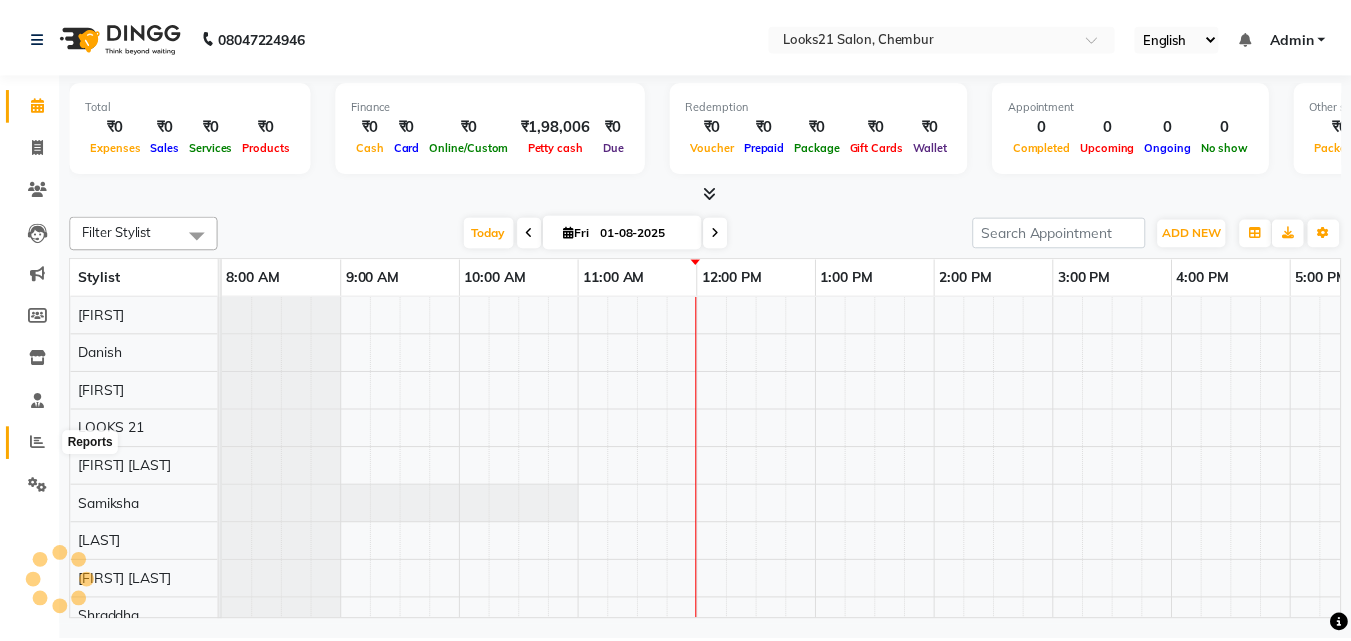 scroll, scrollTop: 0, scrollLeft: 0, axis: both 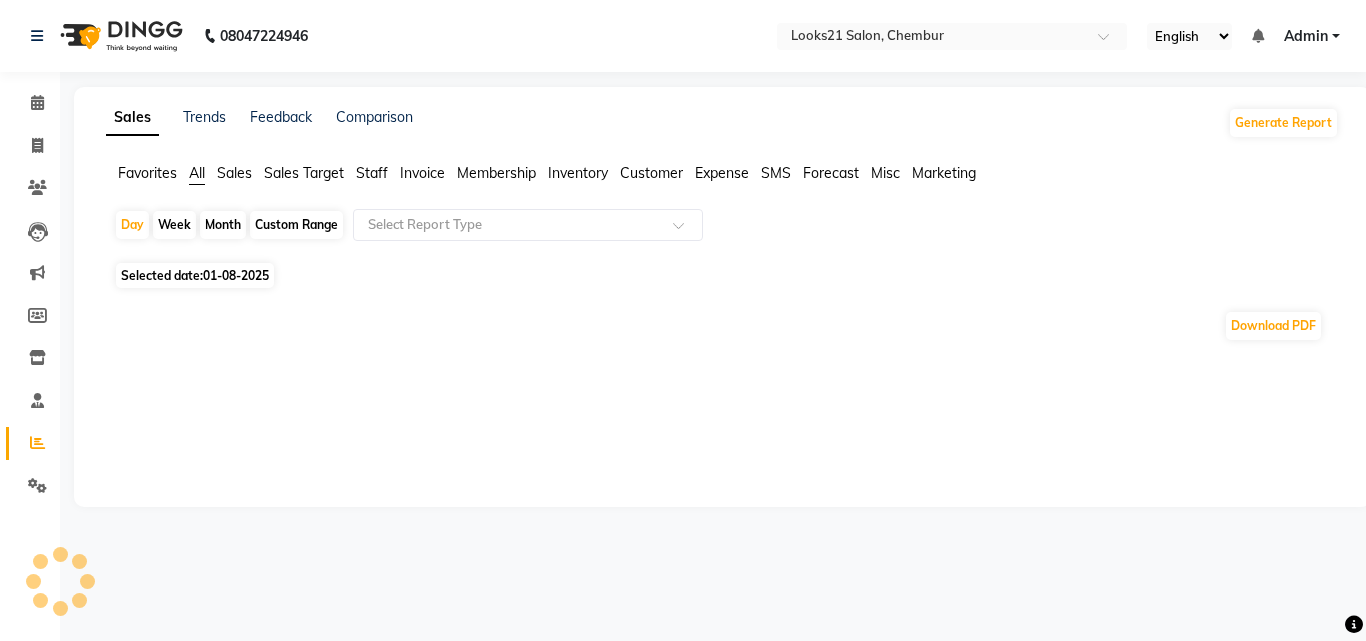 click on "01-08-2025" 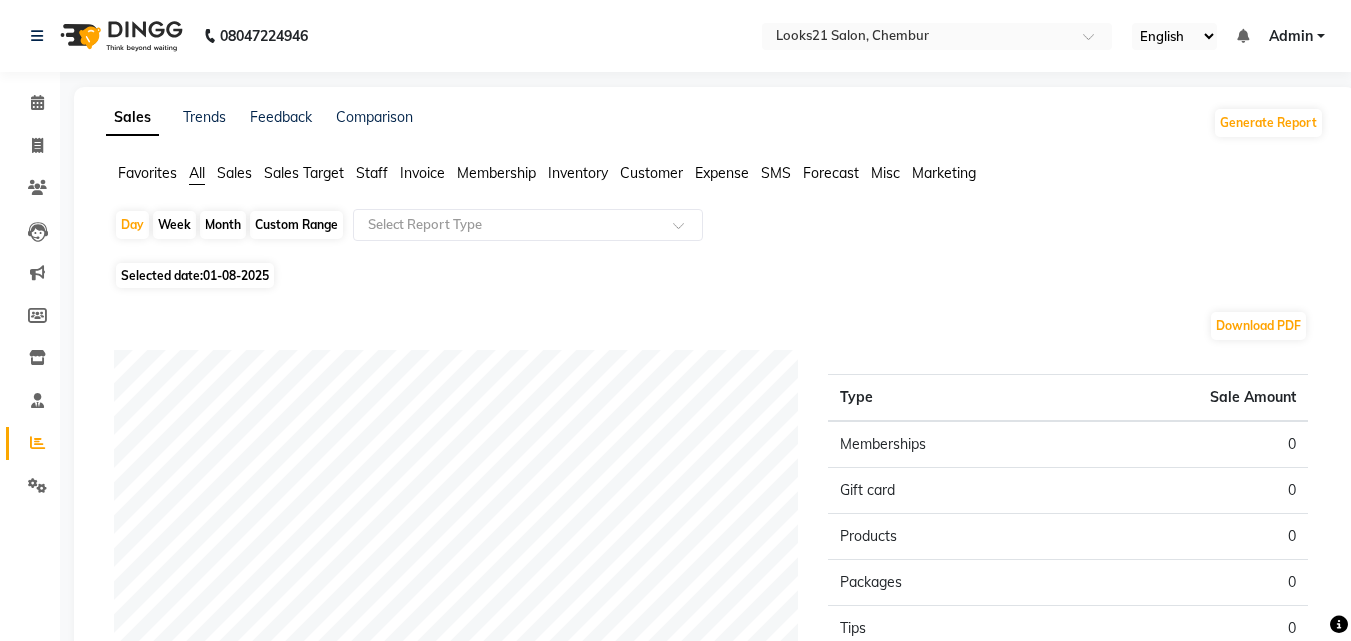 click on "Selected date:  01-08-2025" 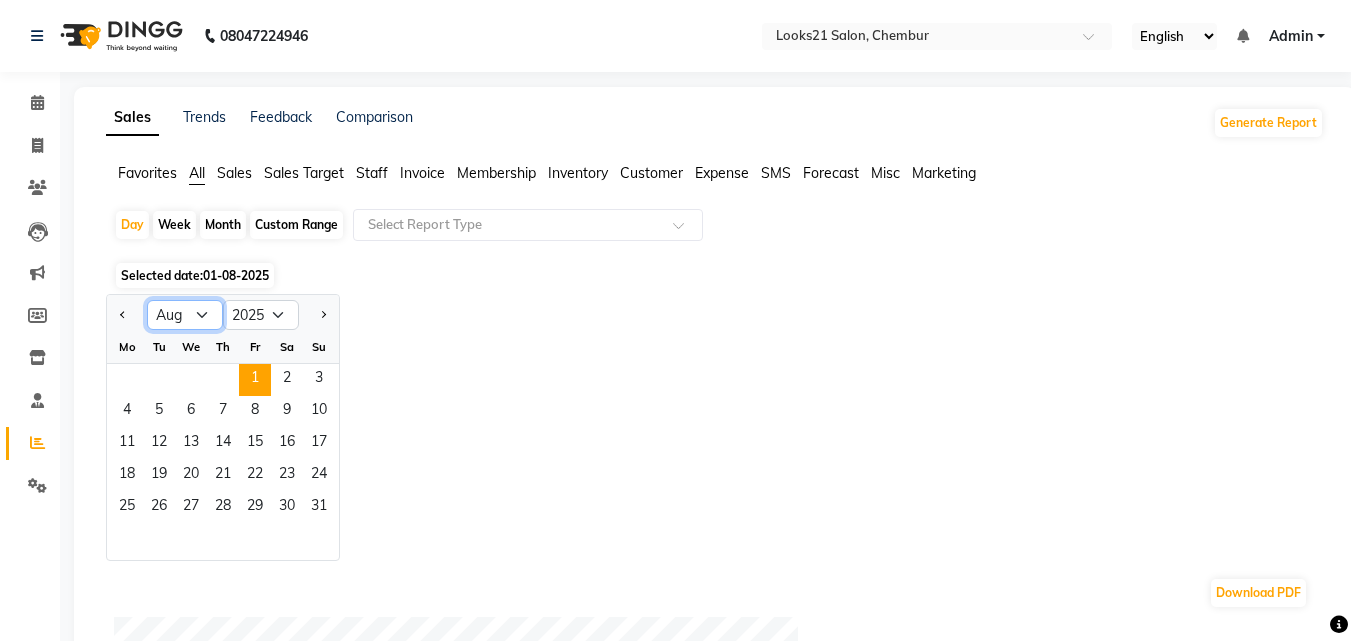 click on "Jan Feb Mar Apr May Jun Jul Aug Sep Oct Nov Dec" 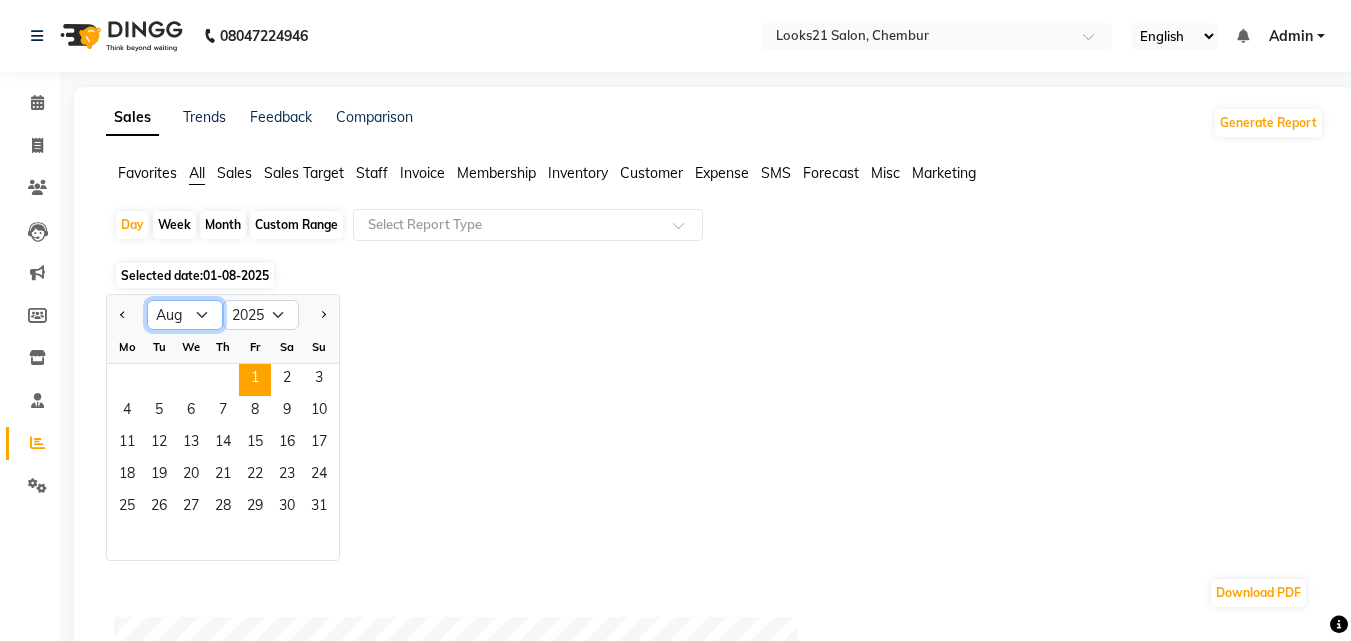 select on "7" 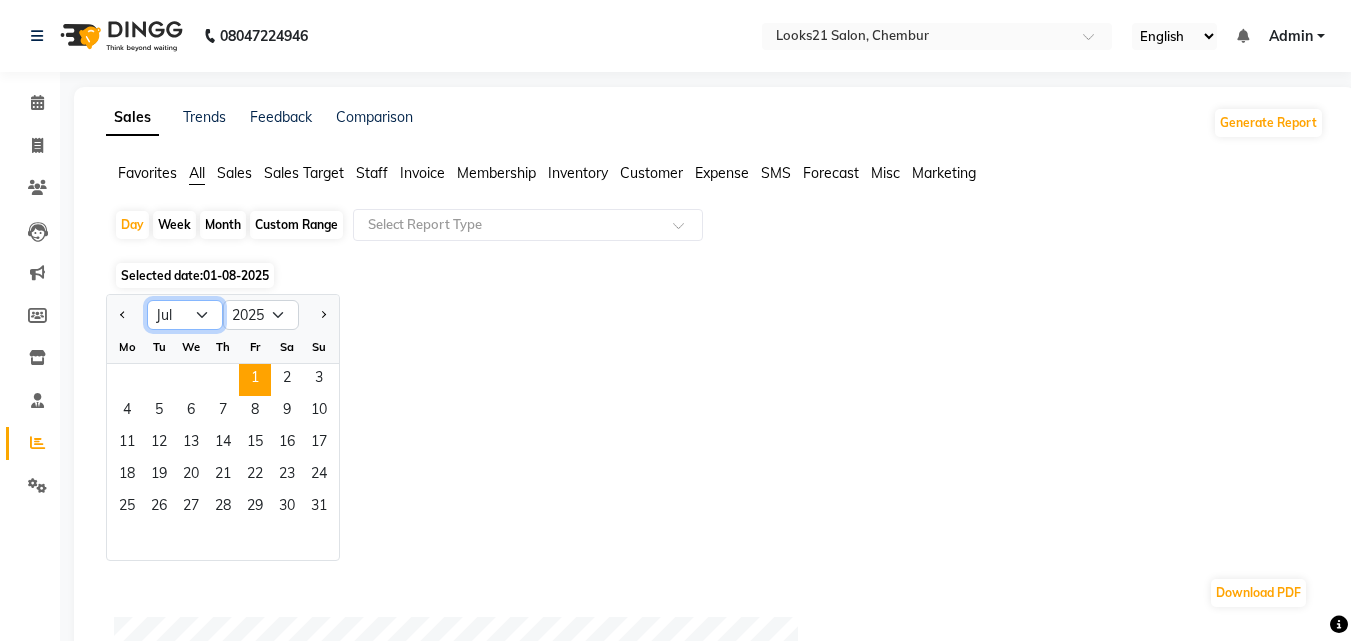 click on "Jan Feb Mar Apr May Jun Jul Aug Sep Oct Nov Dec" 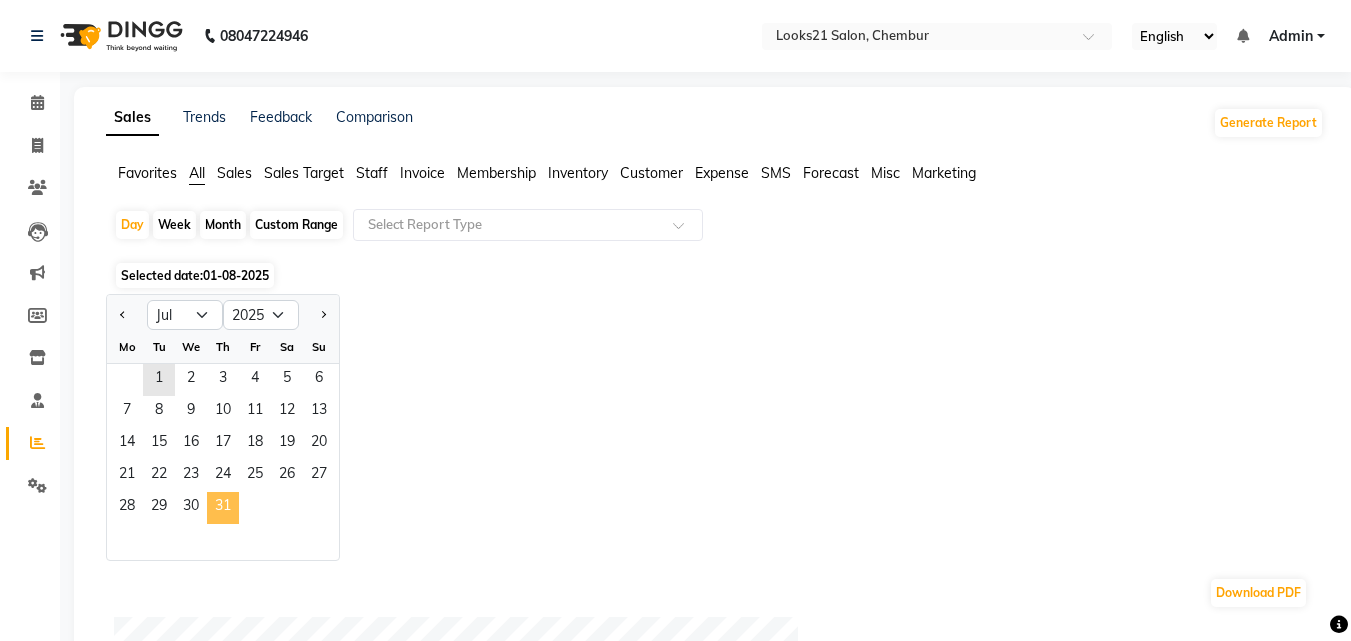 click on "31" 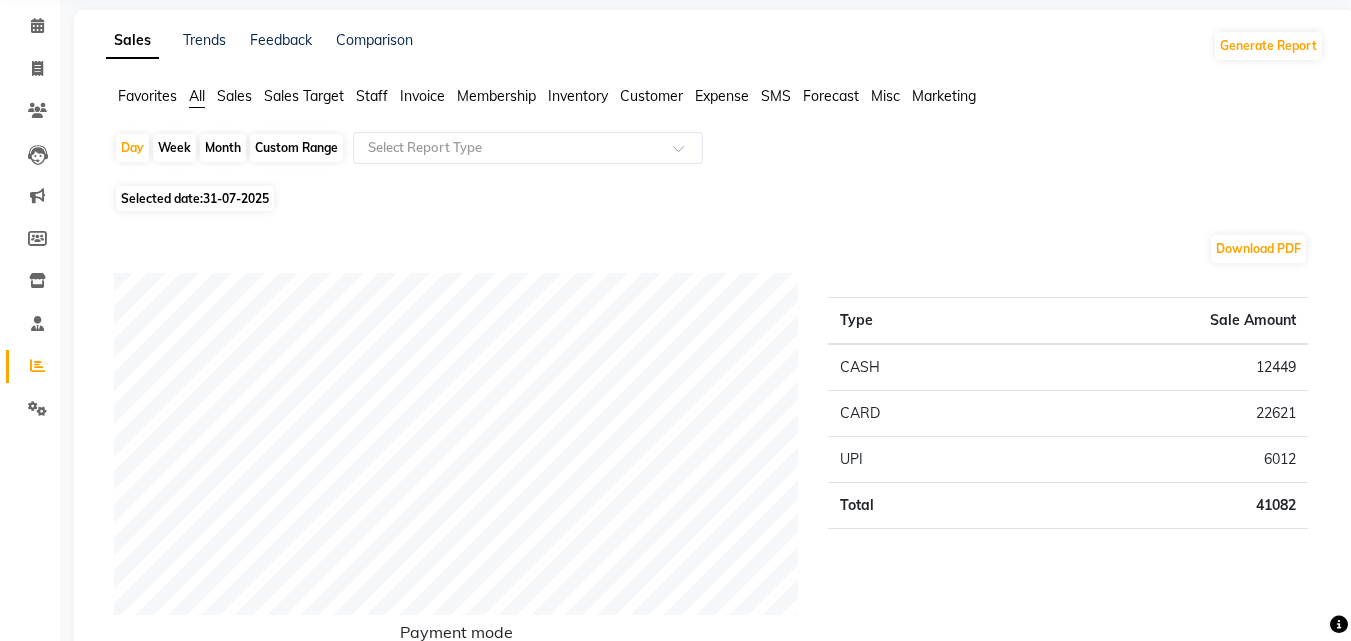 scroll, scrollTop: 0, scrollLeft: 0, axis: both 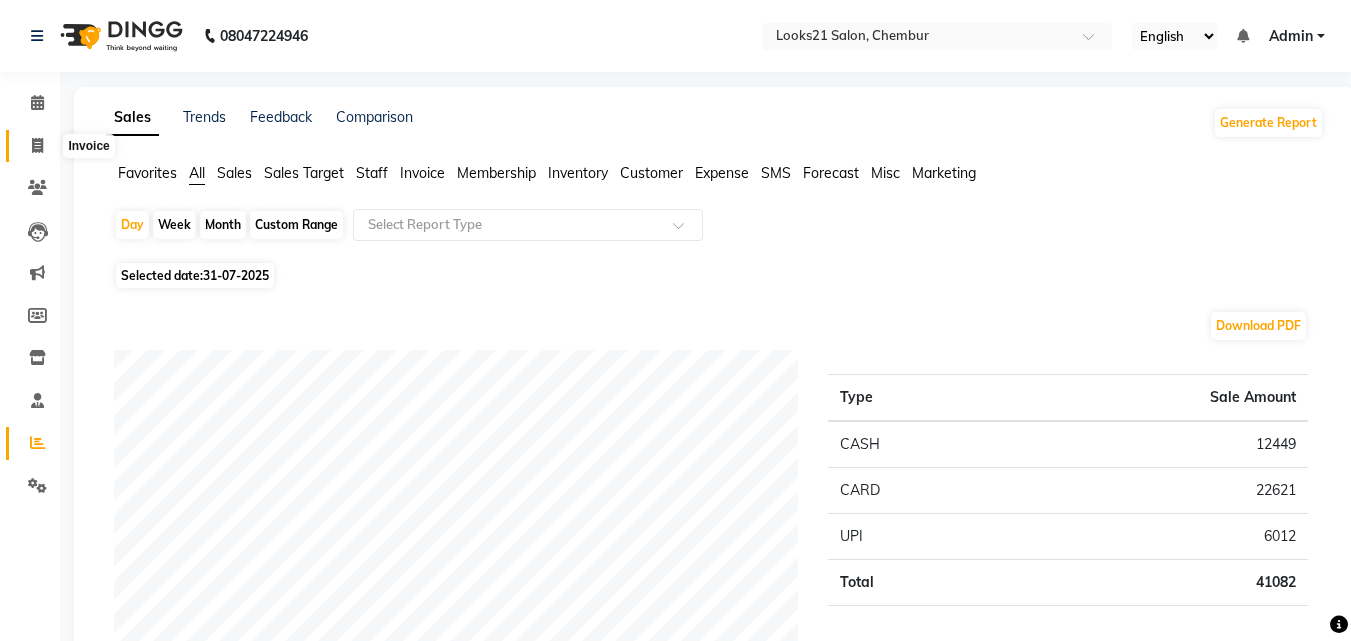click 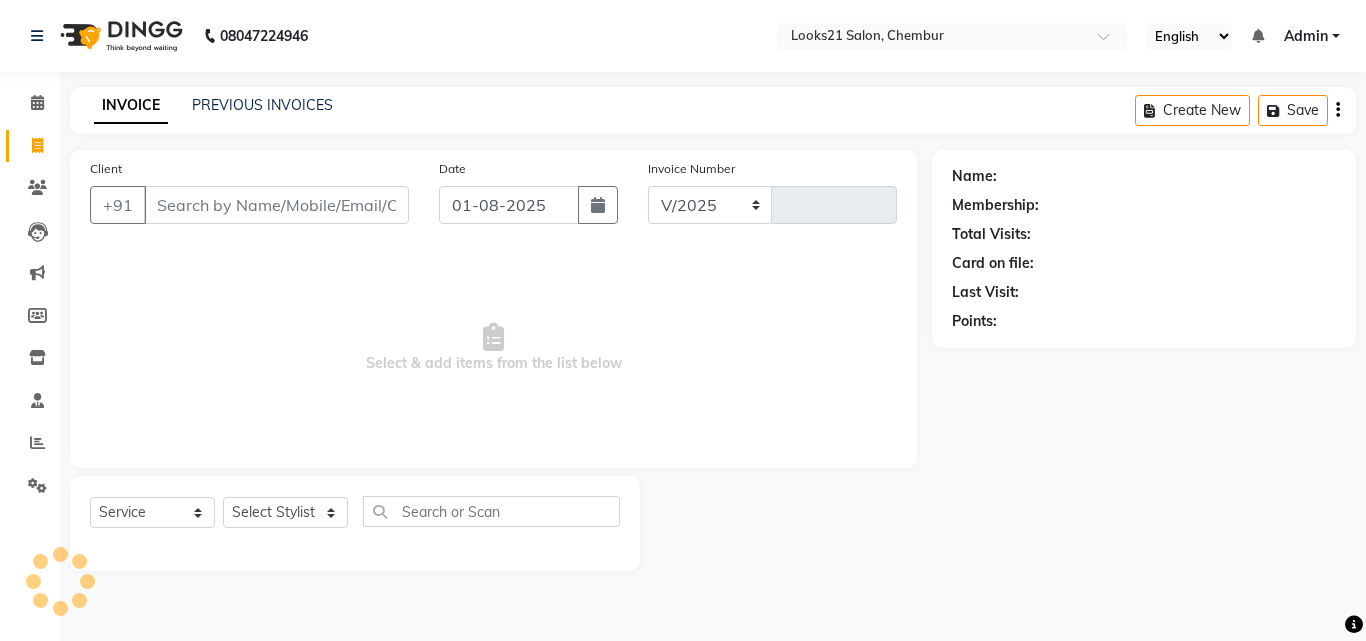 select on "844" 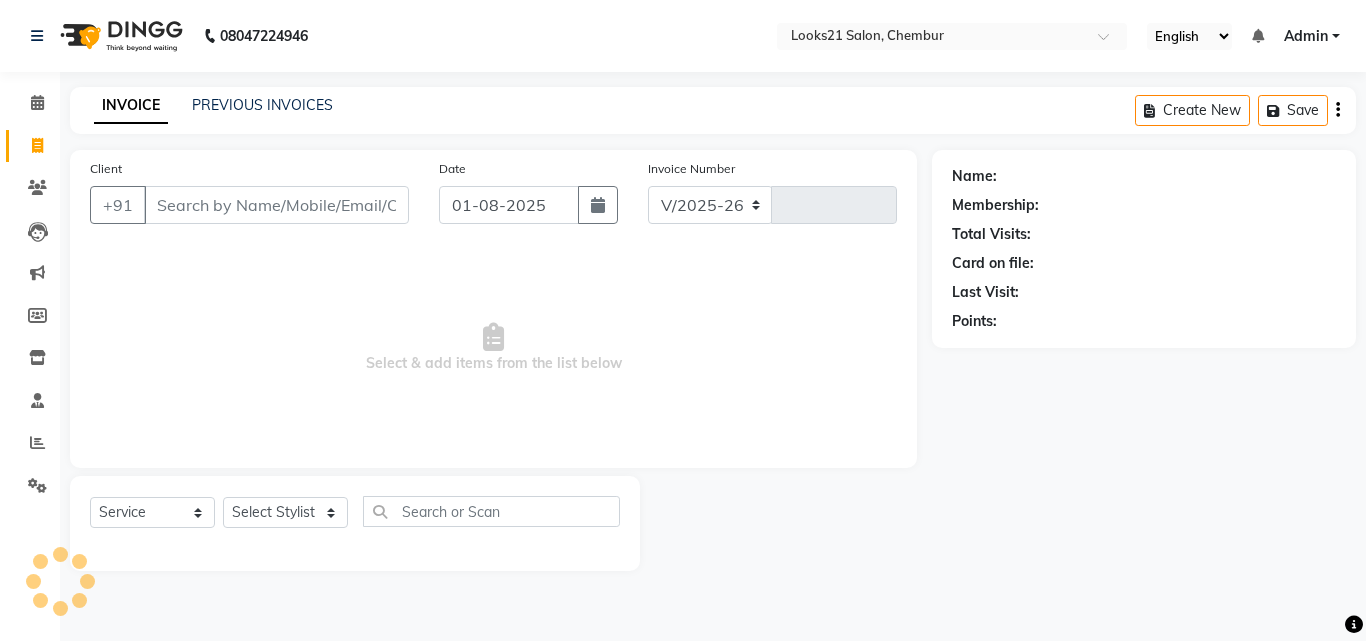 type on "1567" 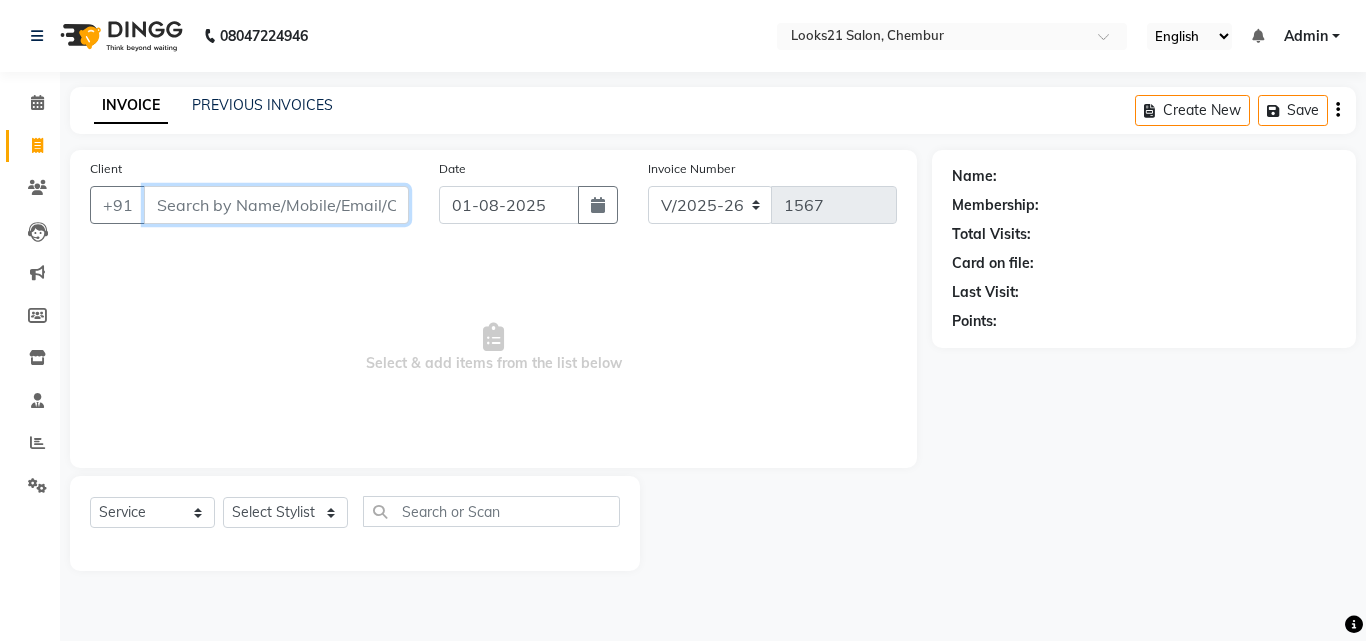 click on "Client" at bounding box center [276, 205] 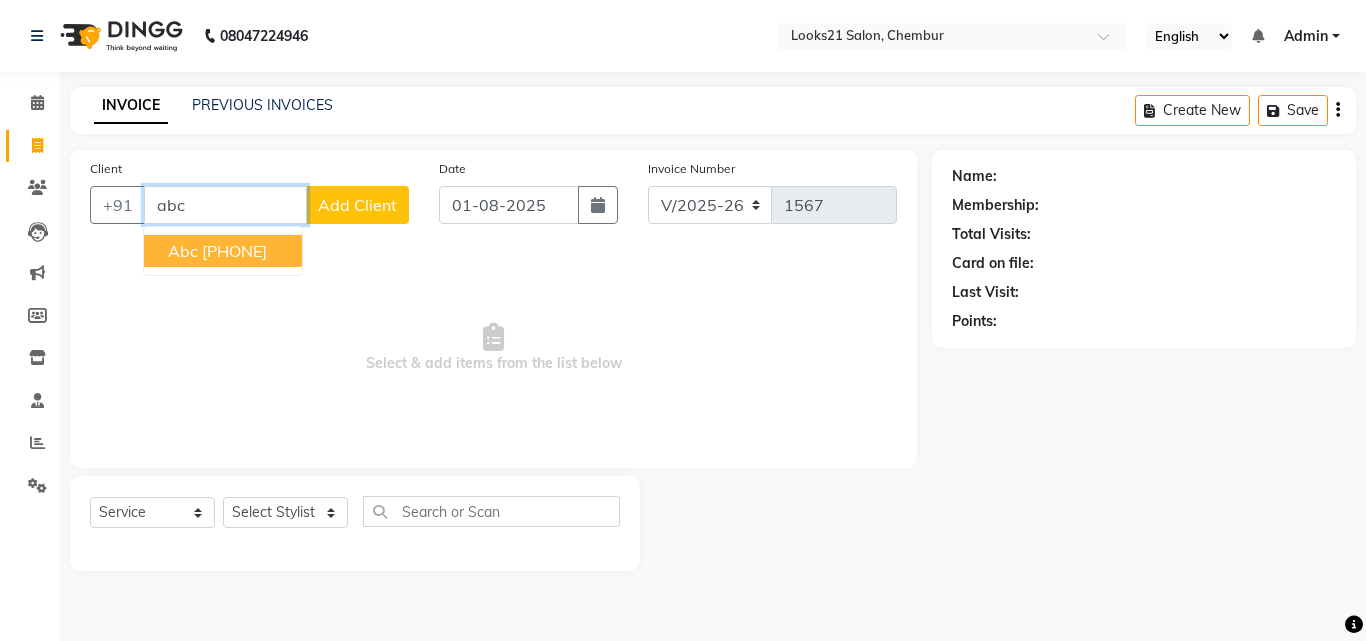 click on "[PHONE]" at bounding box center (234, 251) 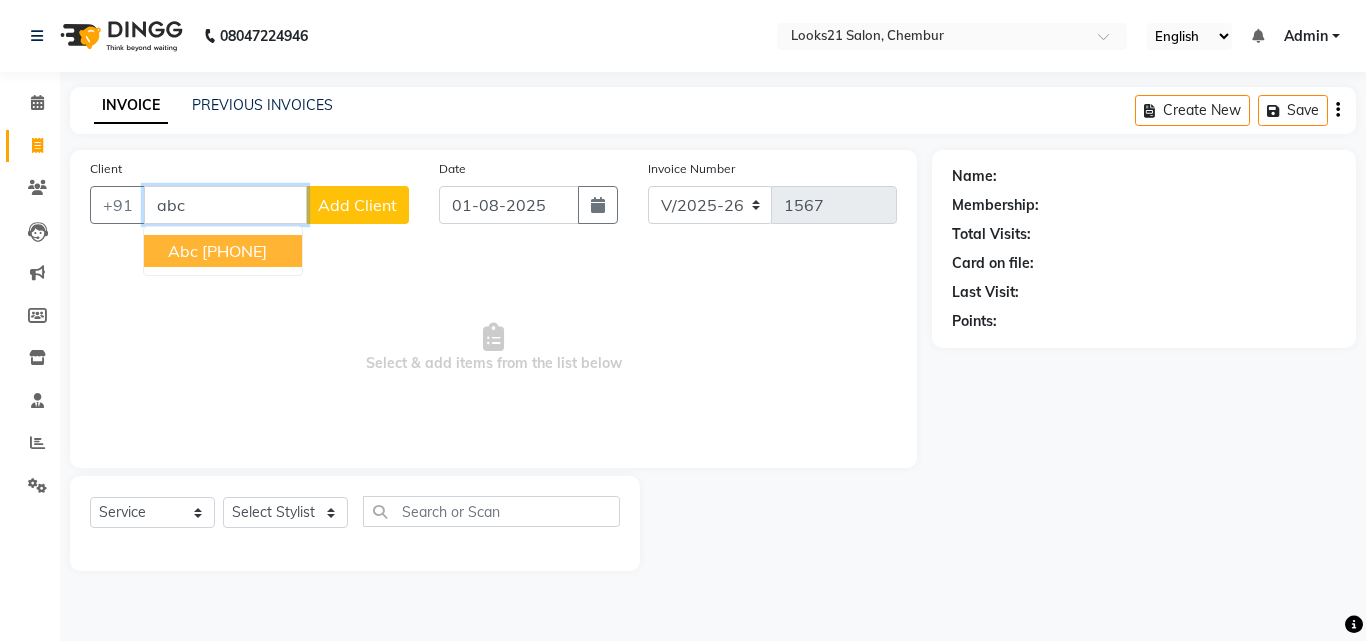 type on "[PHONE]" 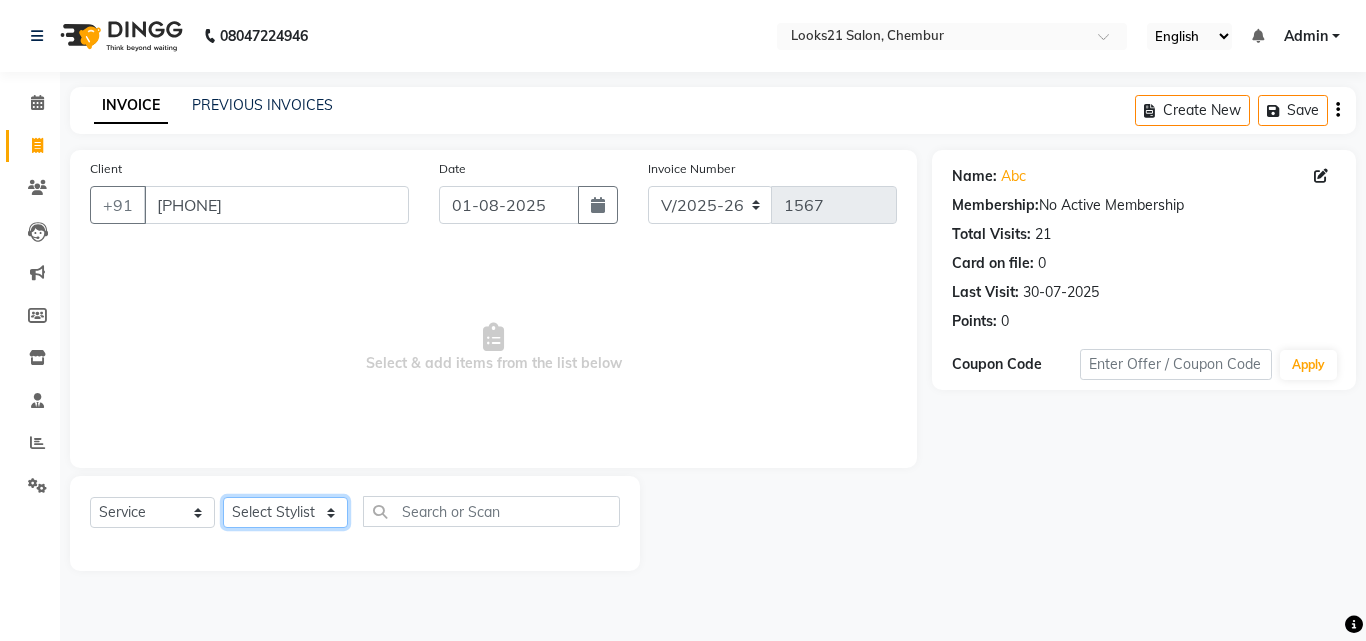 click on "Select Stylist Anwar Danish Janardhan LOOKS 21  sabiya khan Sajeda Siddiqui Samiksha Shakil Sharif Ahmed Shraddha Vaishali" 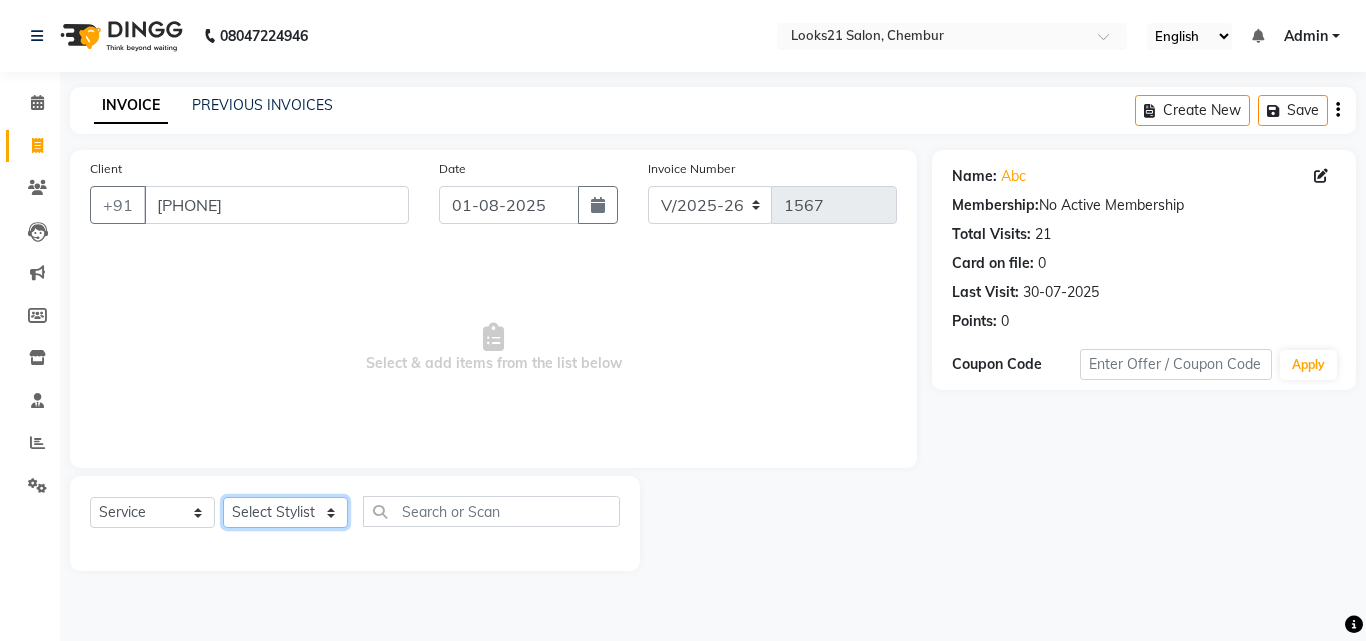 select on "13889" 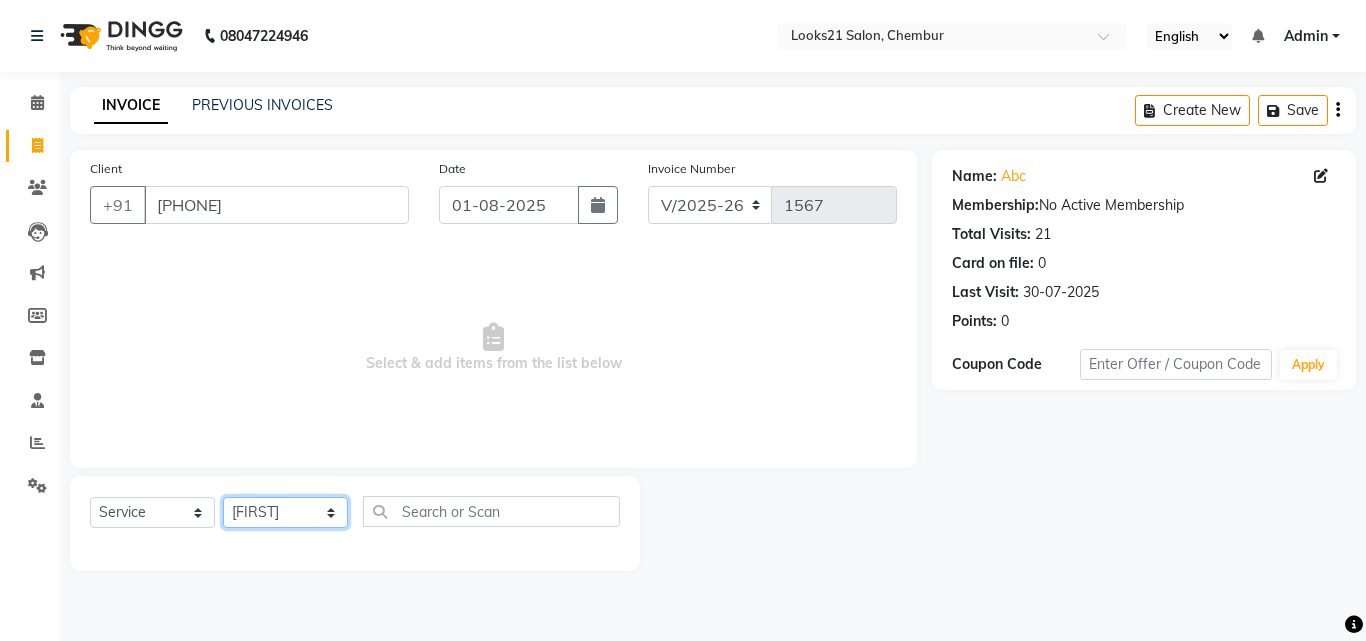 click on "Select Stylist Anwar Danish Janardhan LOOKS 21  sabiya khan Sajeda Siddiqui Samiksha Shakil Sharif Ahmed Shraddha Vaishali" 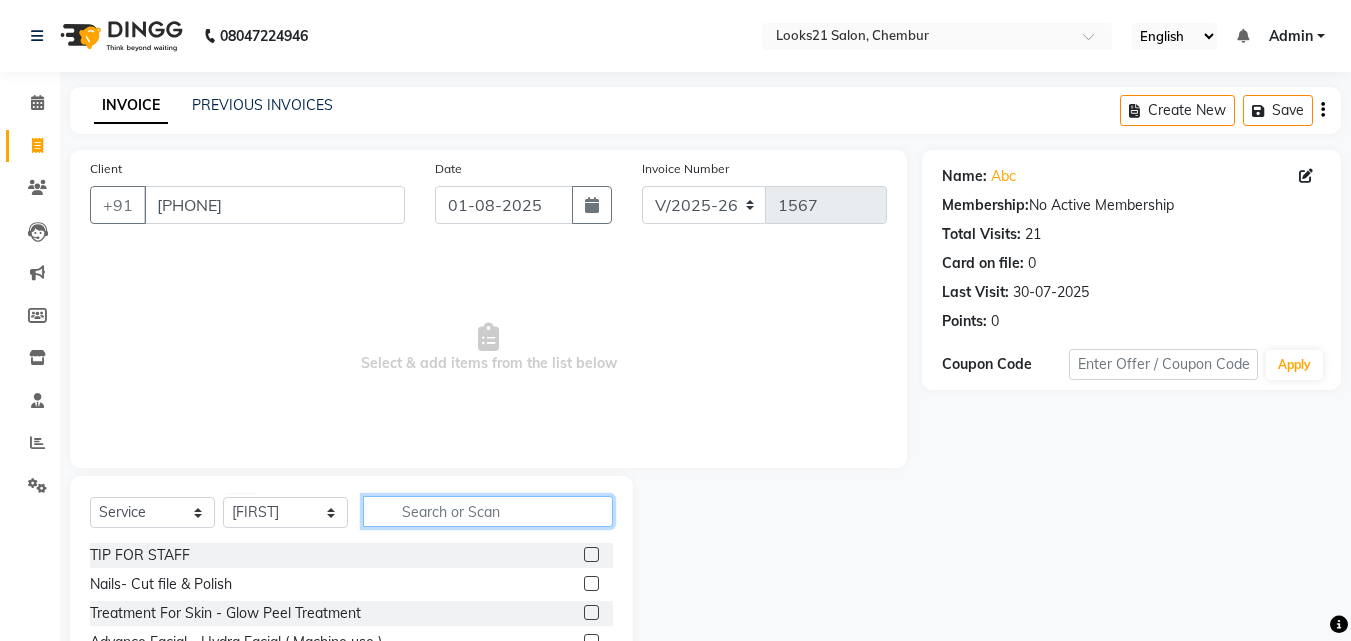 click 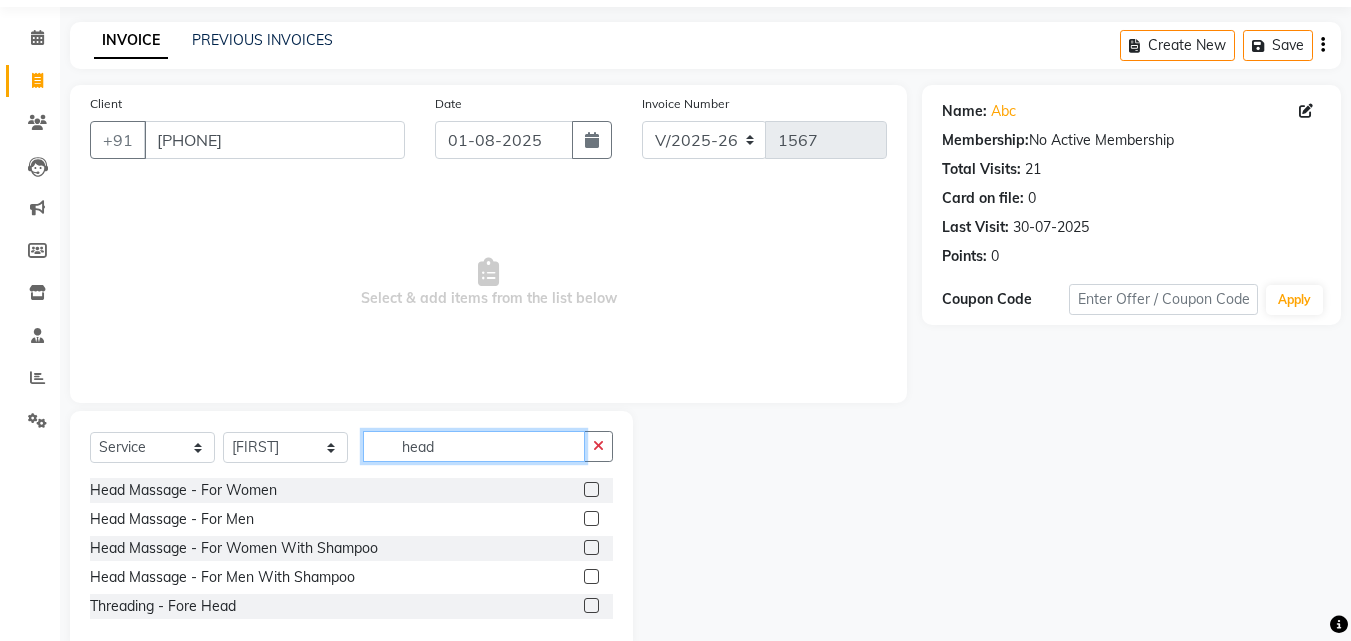 scroll, scrollTop: 100, scrollLeft: 0, axis: vertical 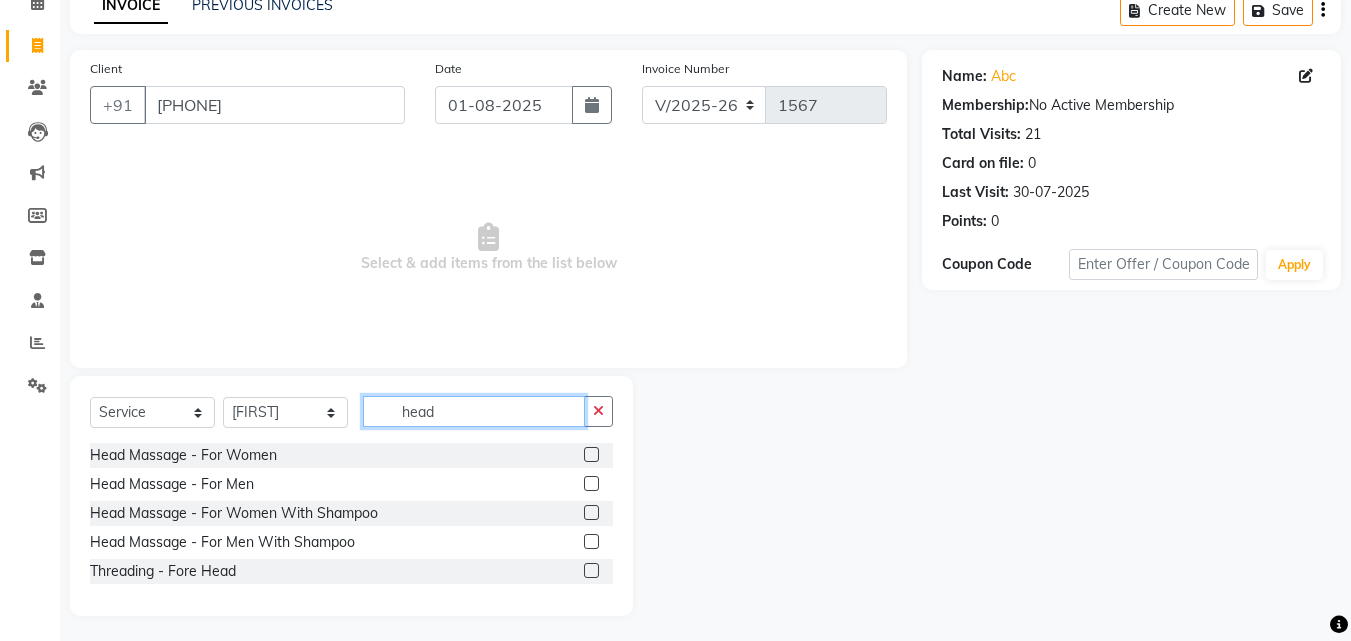 type on "head" 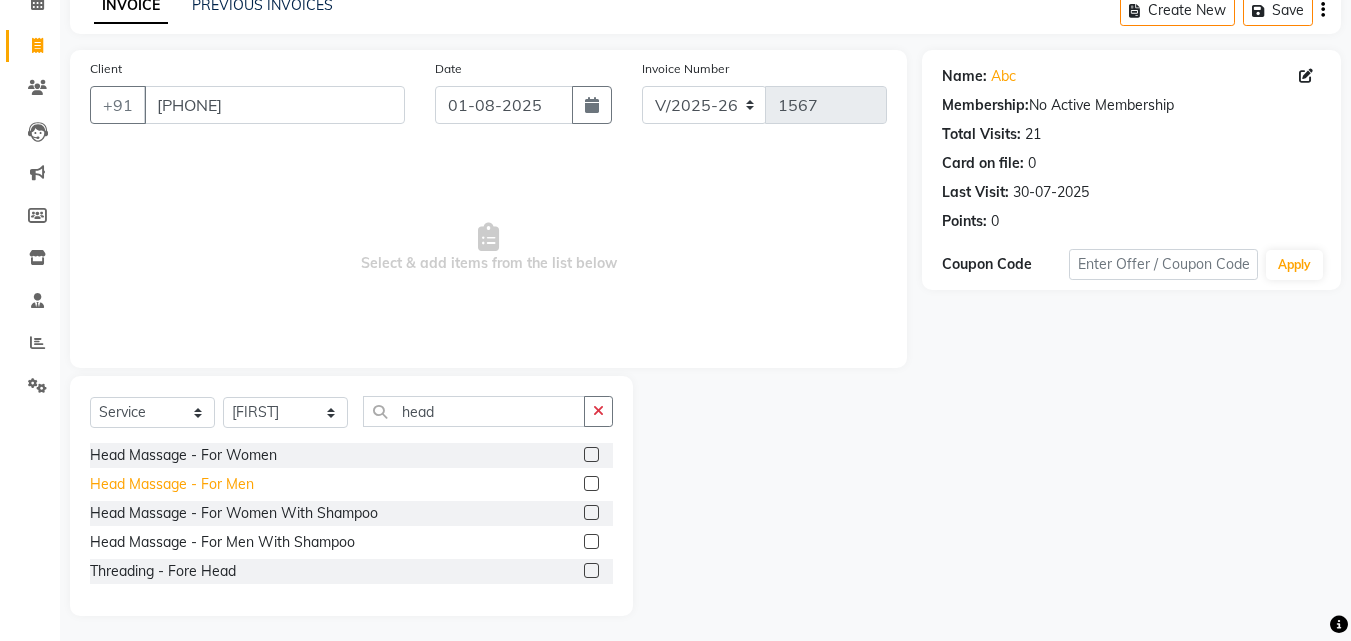 click on "Head Massage  - For Men" 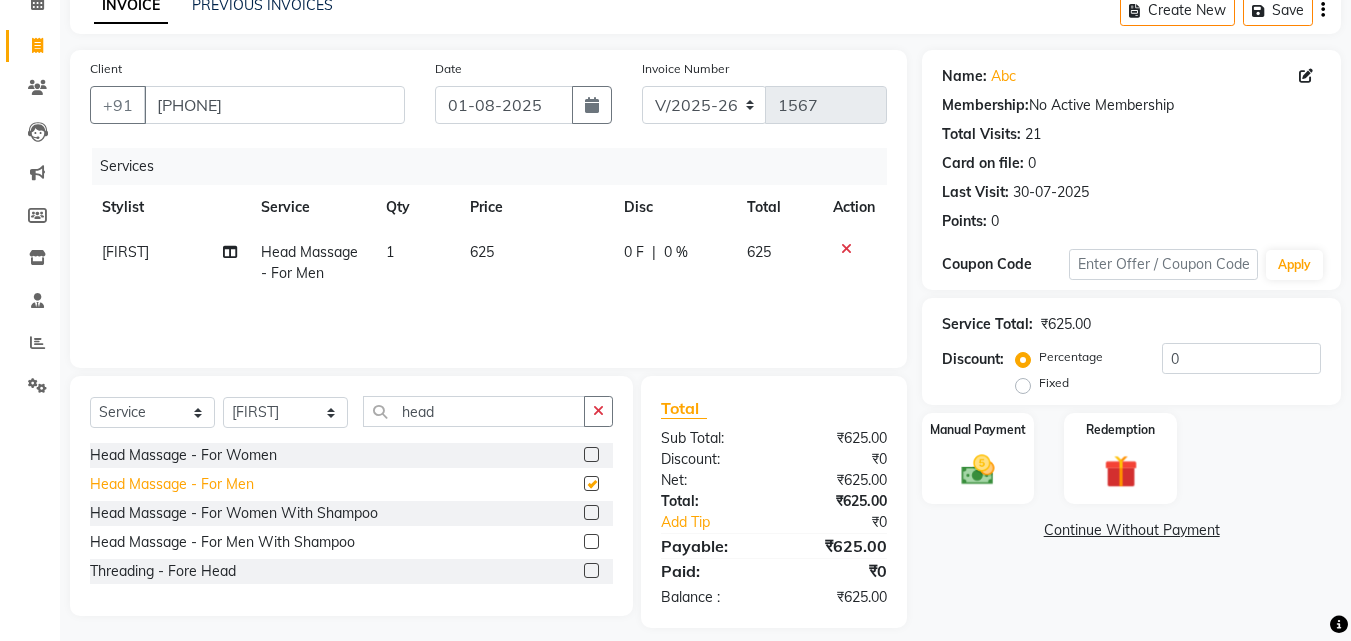 checkbox on "false" 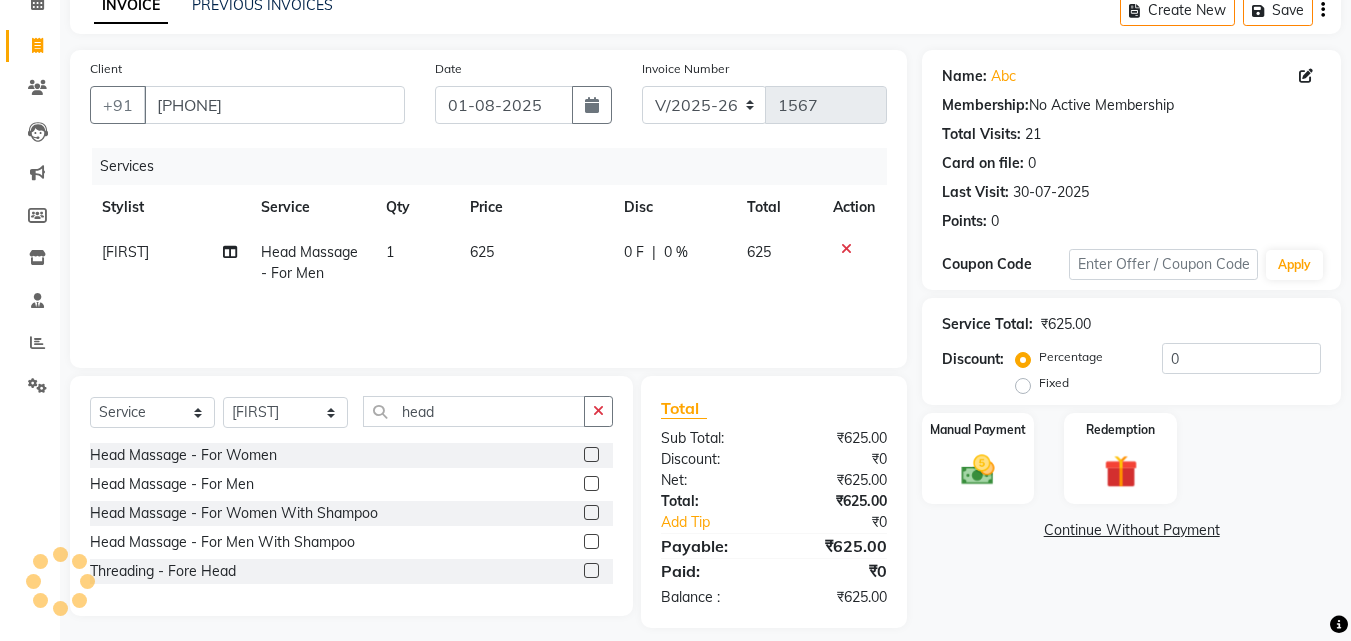 drag, startPoint x: 493, startPoint y: 427, endPoint x: 361, endPoint y: 405, distance: 133.82077 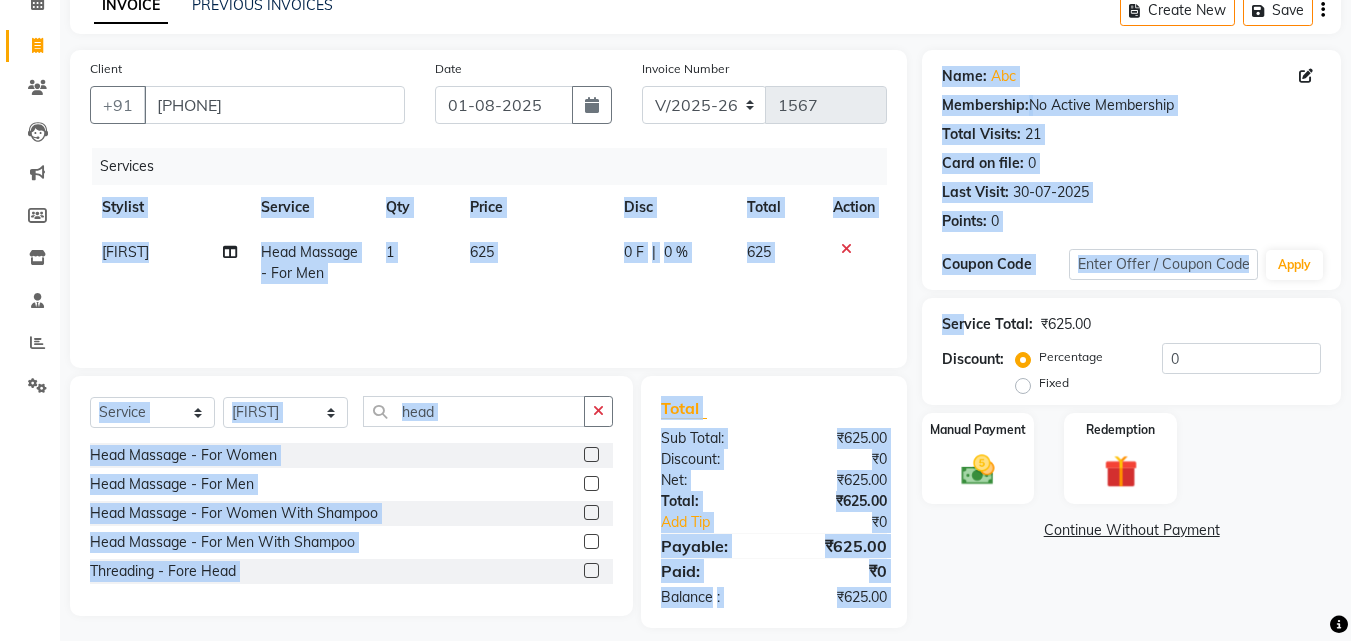 drag, startPoint x: 963, startPoint y: 292, endPoint x: 608, endPoint y: 342, distance: 358.50385 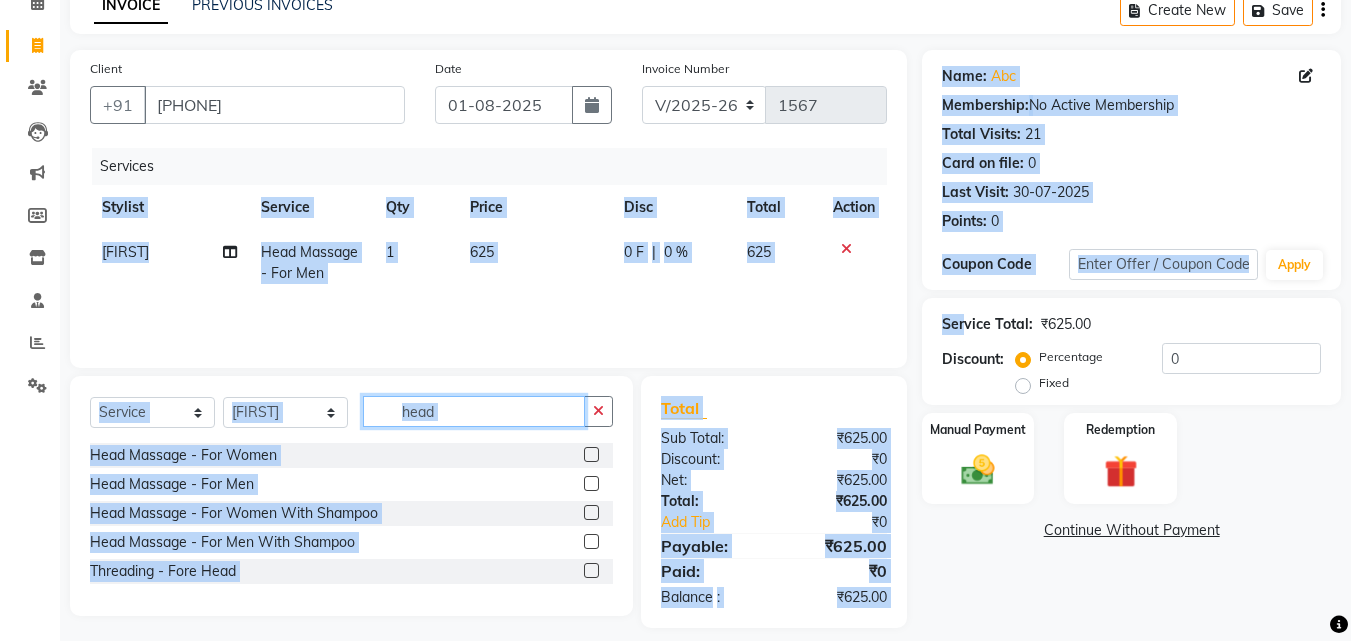 click on "head" 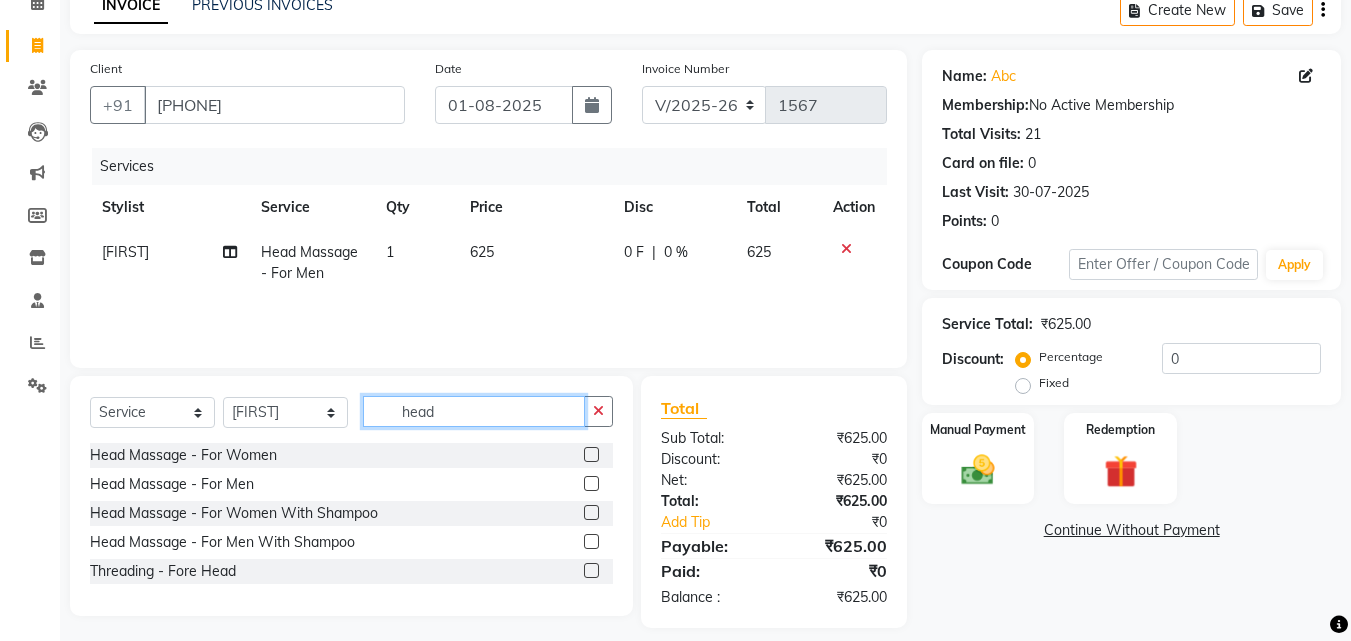 drag, startPoint x: 498, startPoint y: 409, endPoint x: 411, endPoint y: 400, distance: 87.46428 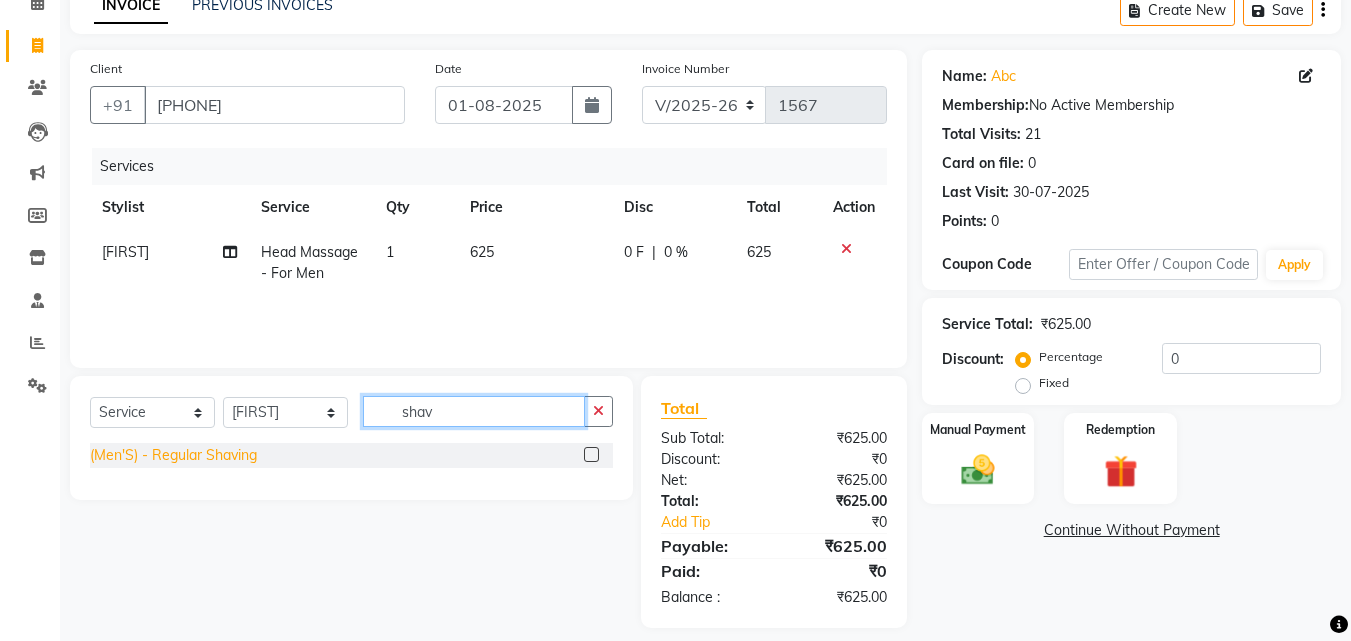 type on "shav" 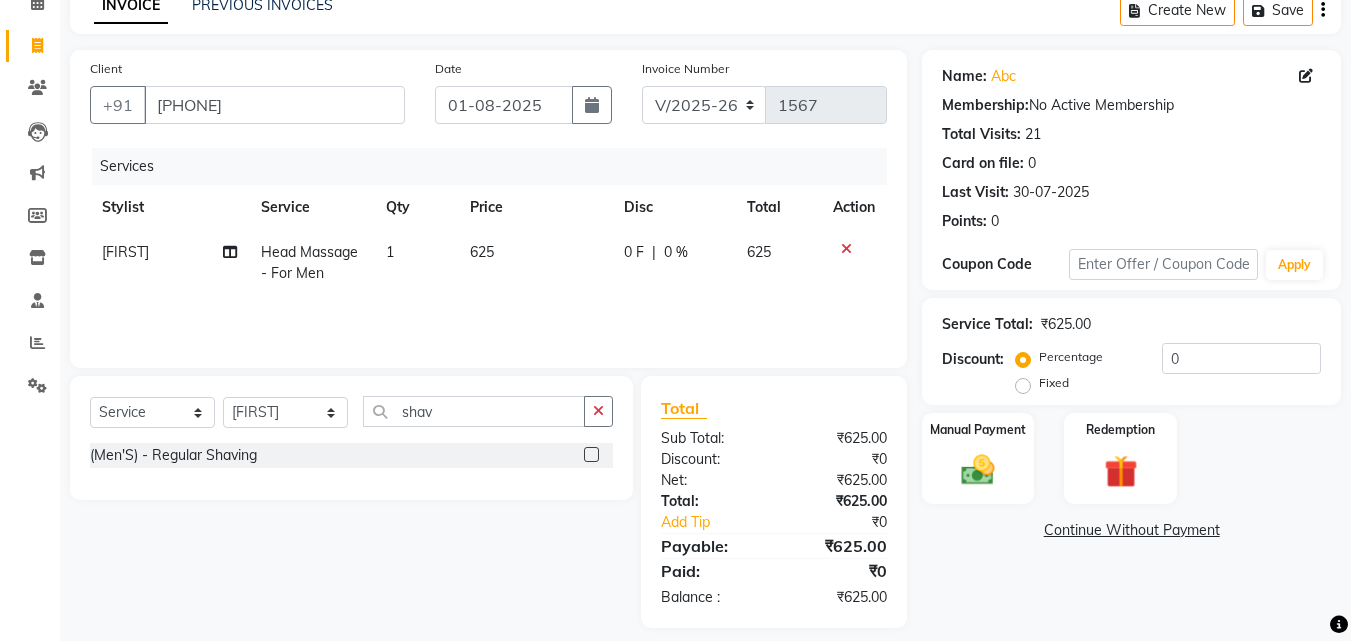 drag, startPoint x: 221, startPoint y: 454, endPoint x: 254, endPoint y: 437, distance: 37.12142 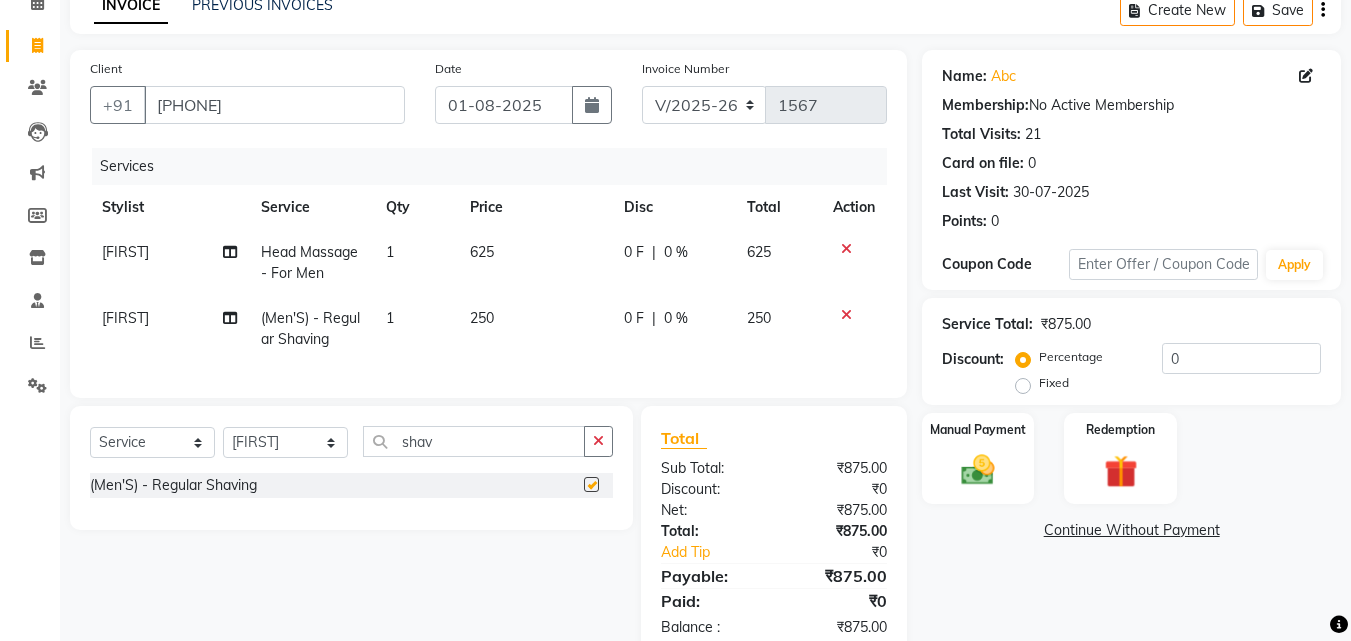 checkbox on "false" 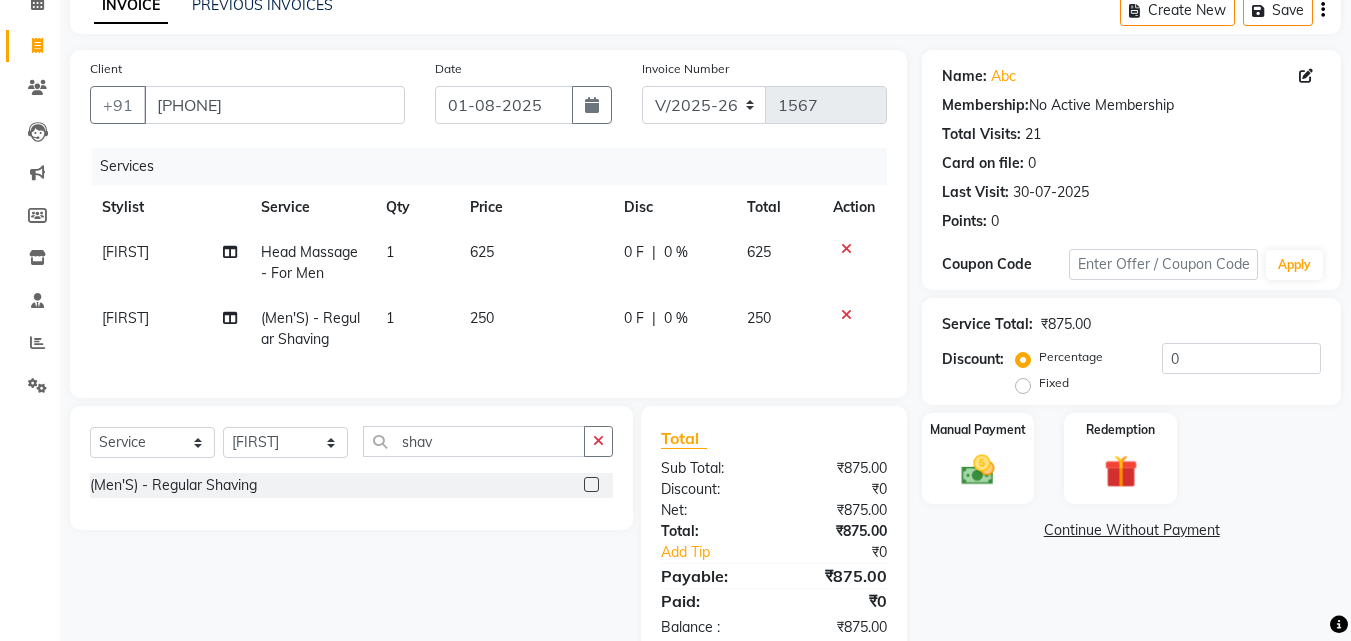 scroll, scrollTop: 162, scrollLeft: 0, axis: vertical 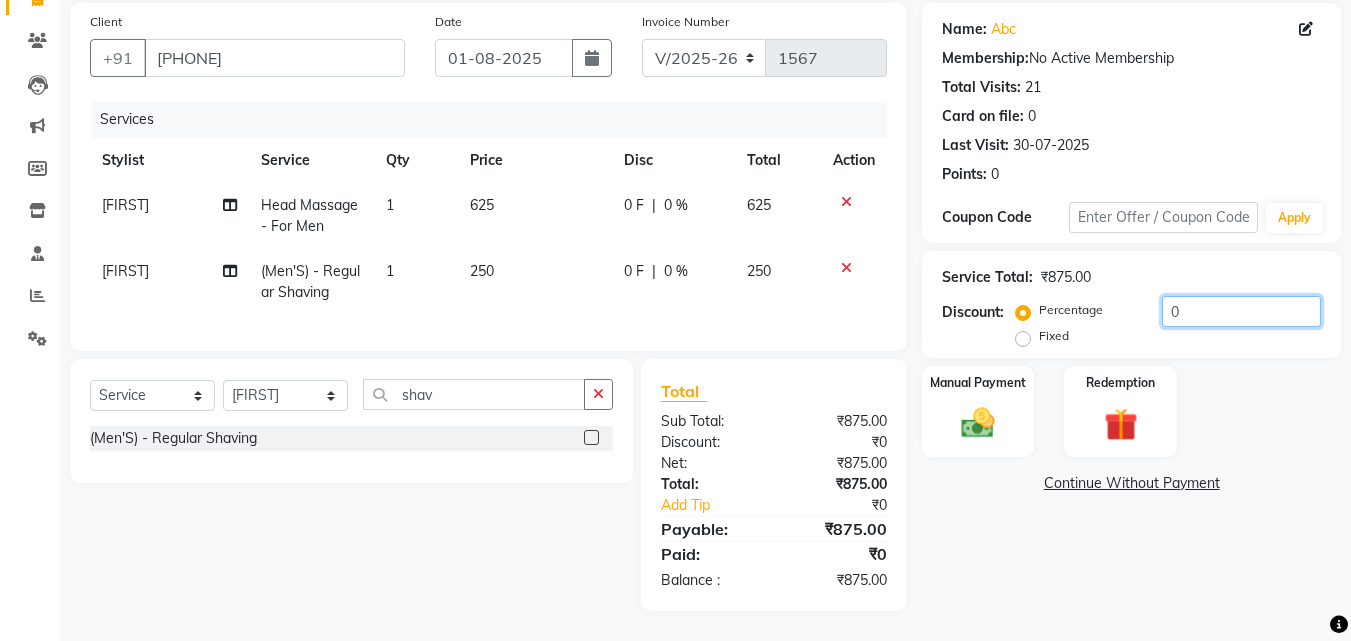 drag, startPoint x: 1252, startPoint y: 297, endPoint x: 1088, endPoint y: 302, distance: 164.0762 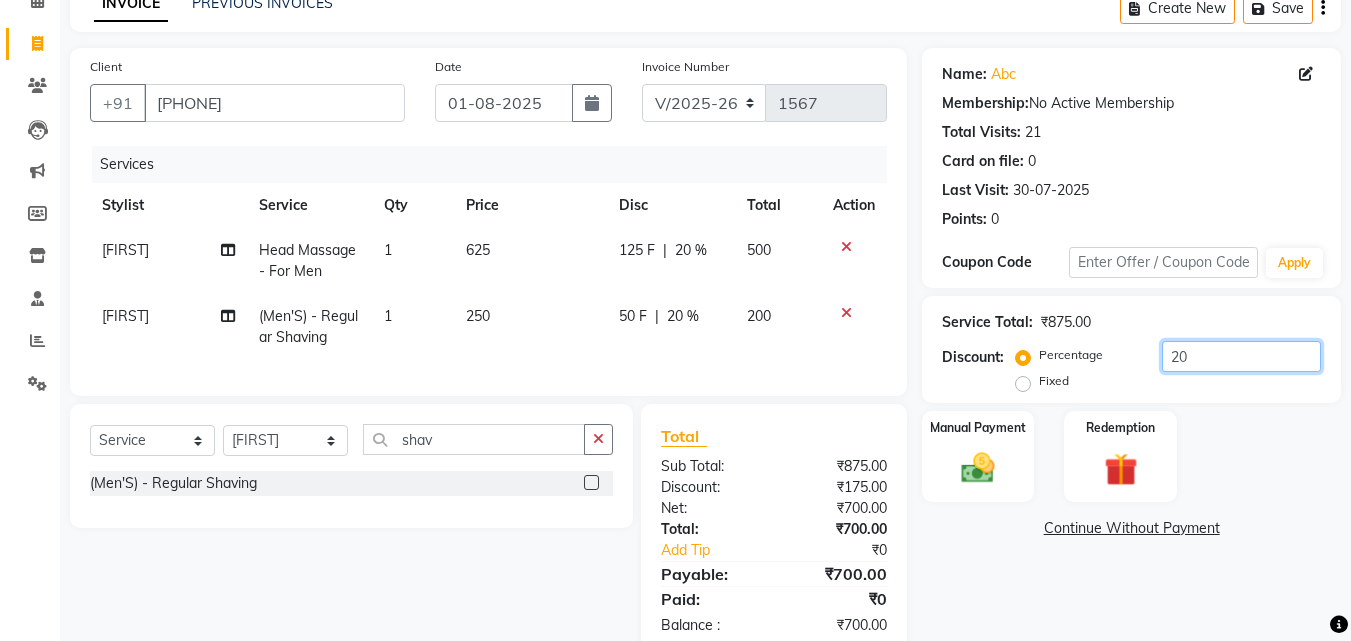 scroll, scrollTop: 162, scrollLeft: 0, axis: vertical 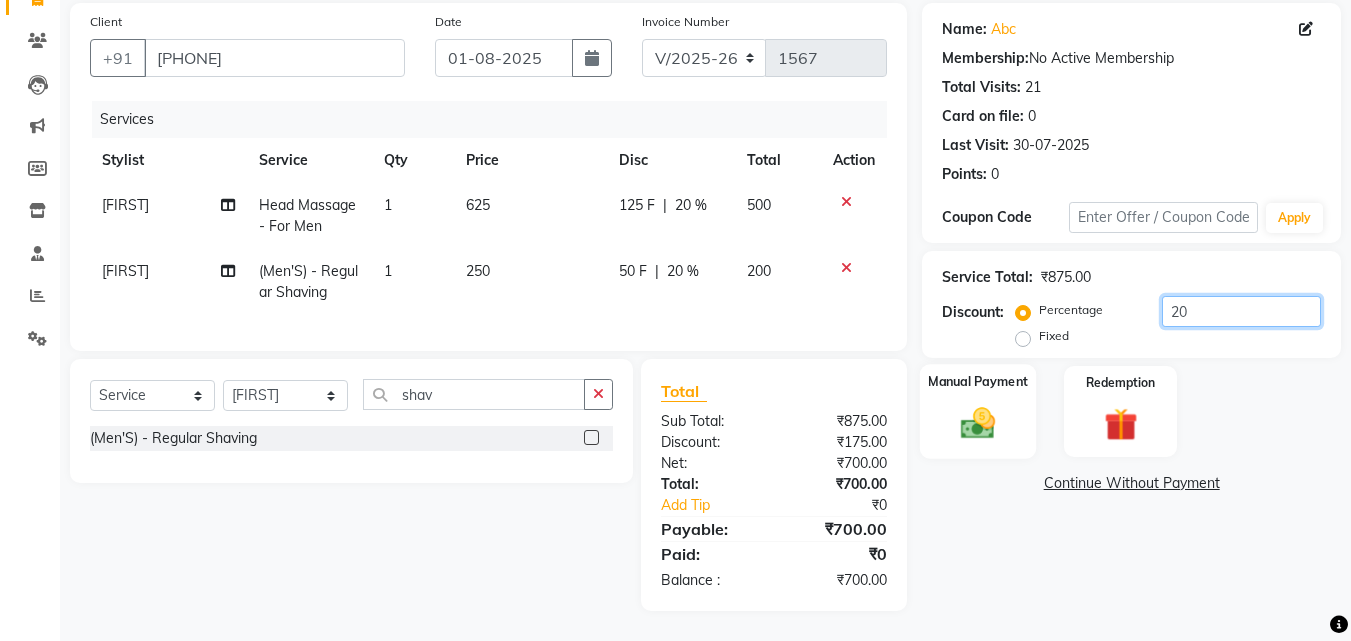 type on "20" 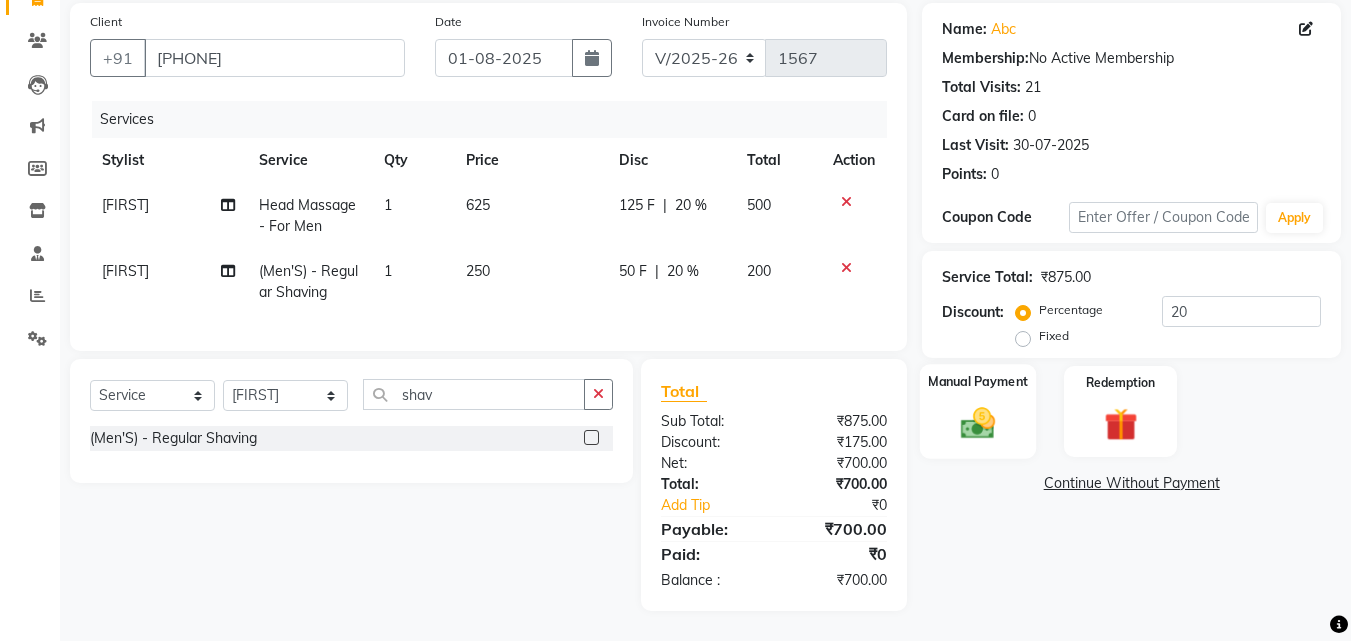 click 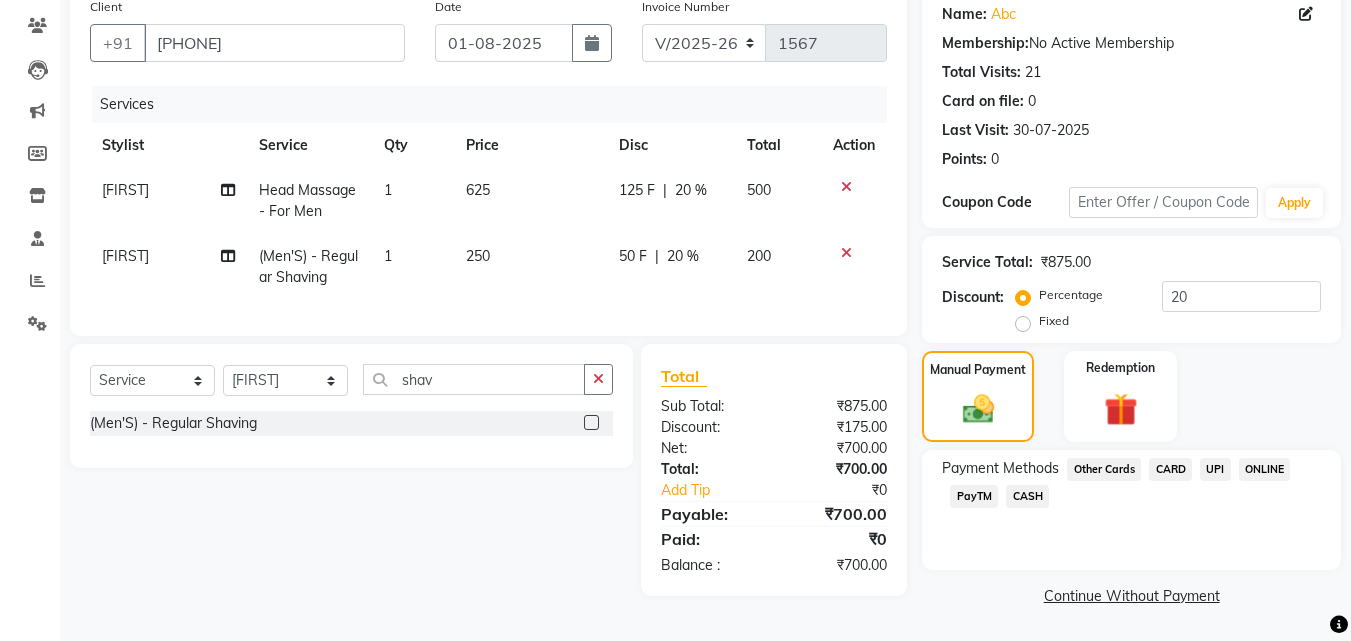 click on "UPI" 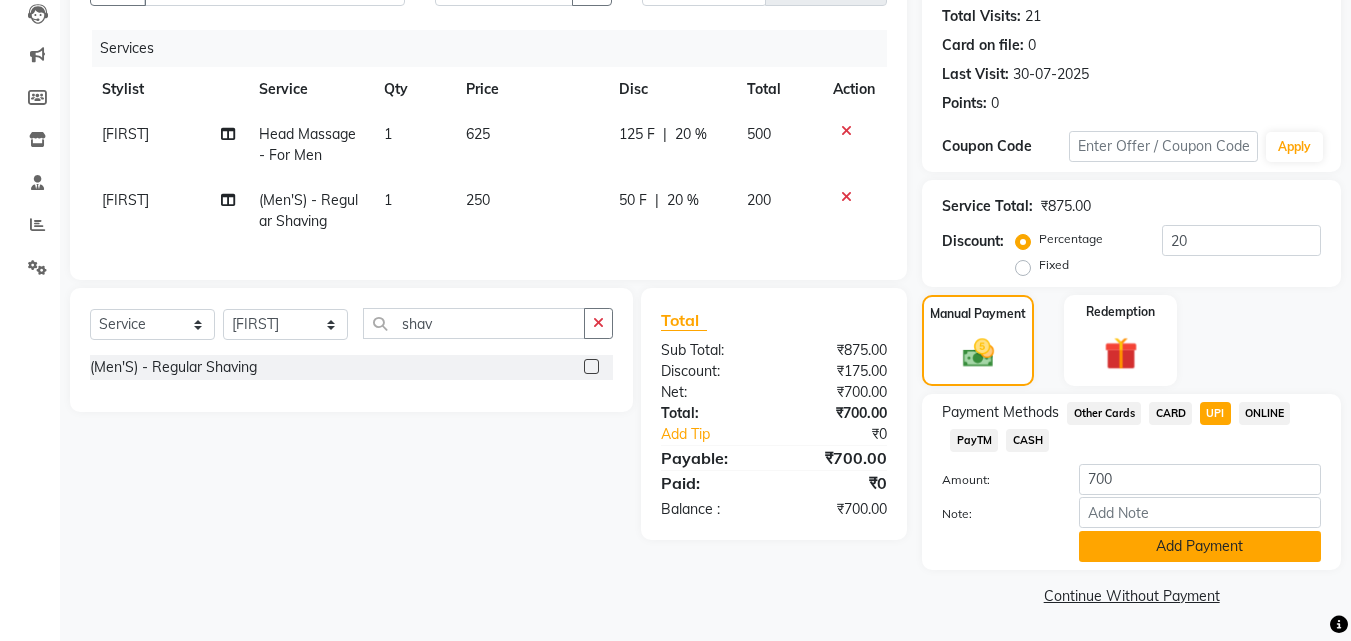 click on "Add Payment" 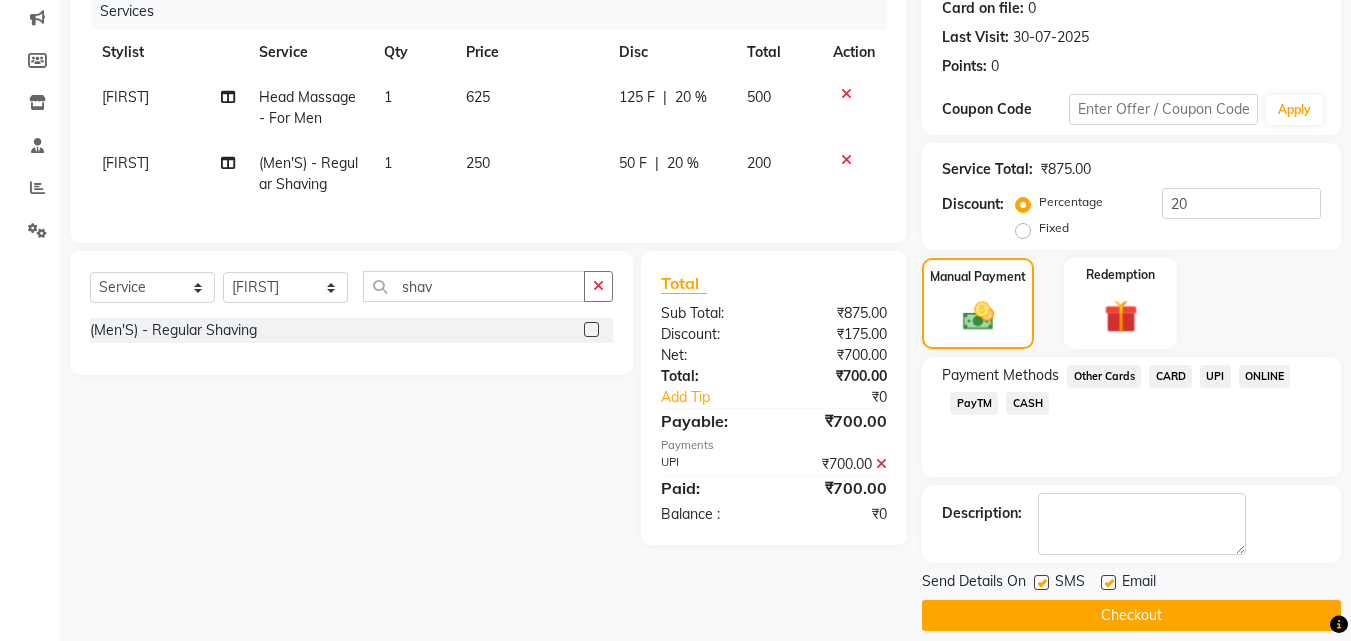 scroll, scrollTop: 275, scrollLeft: 0, axis: vertical 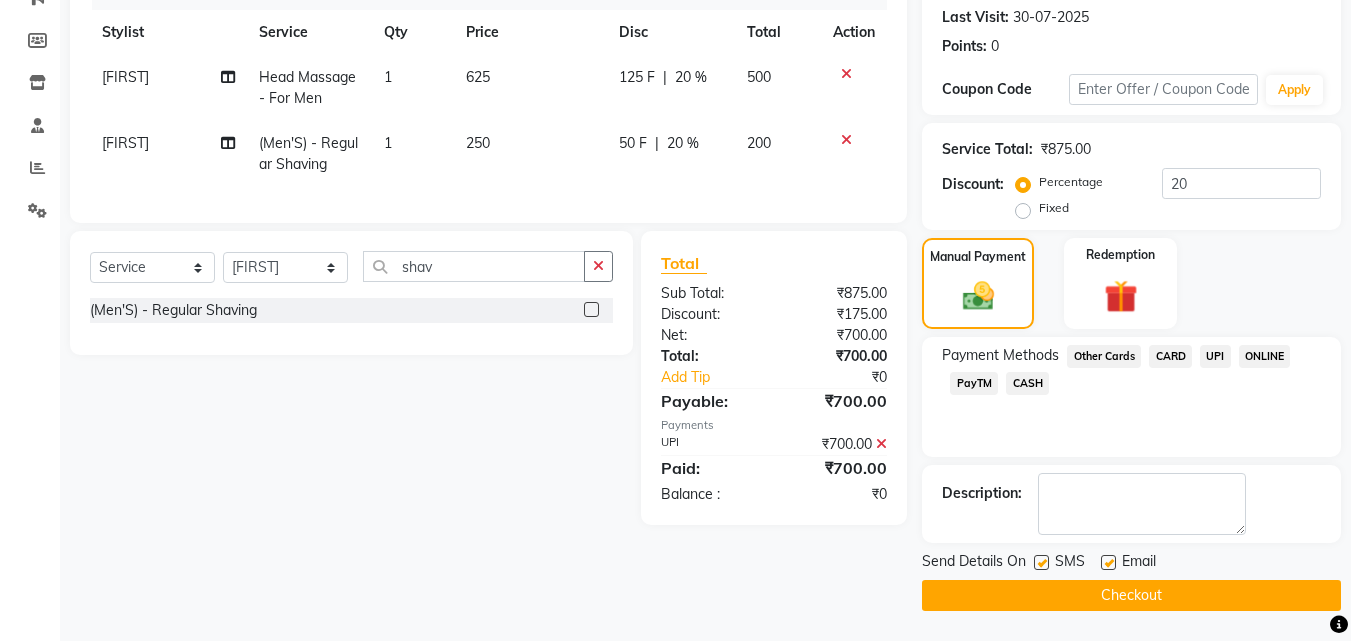 click on "Checkout" 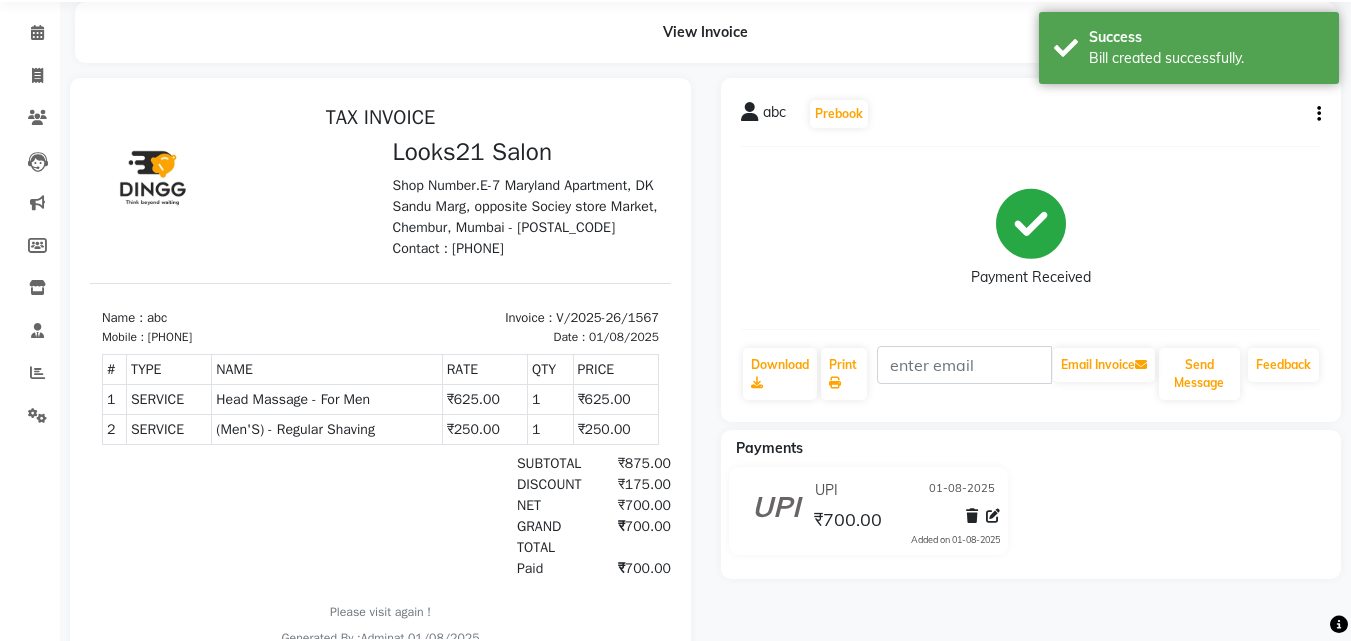 scroll, scrollTop: 139, scrollLeft: 0, axis: vertical 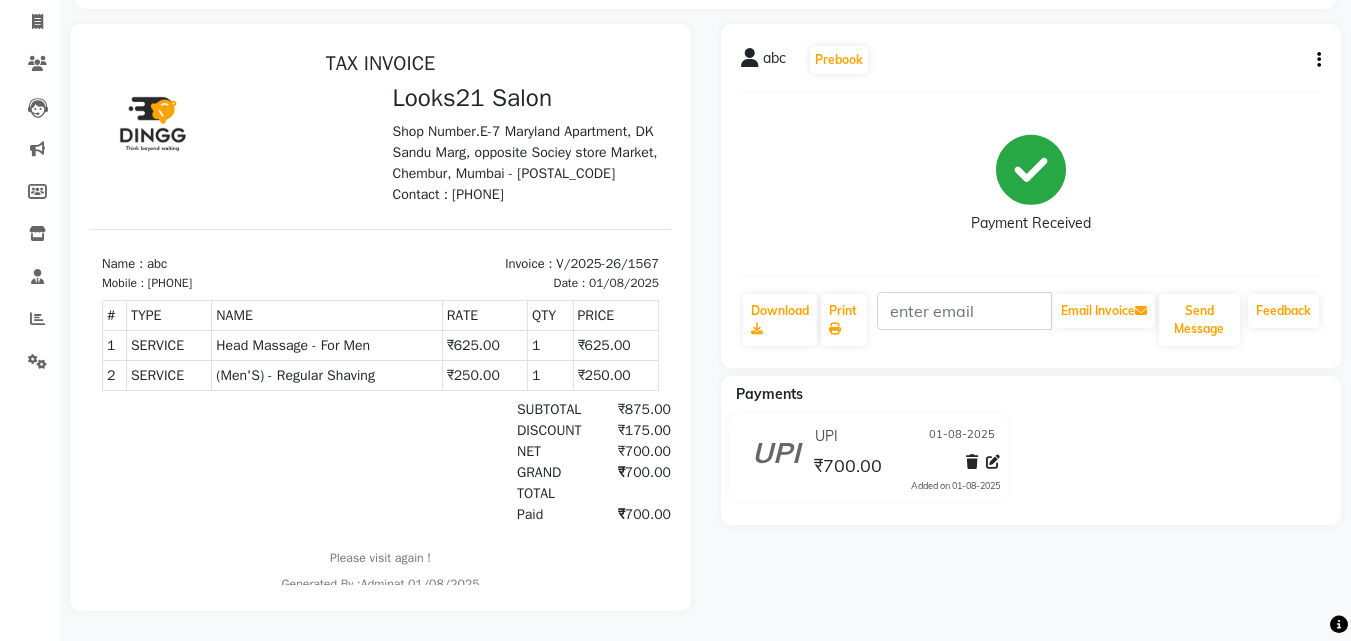 select on "service" 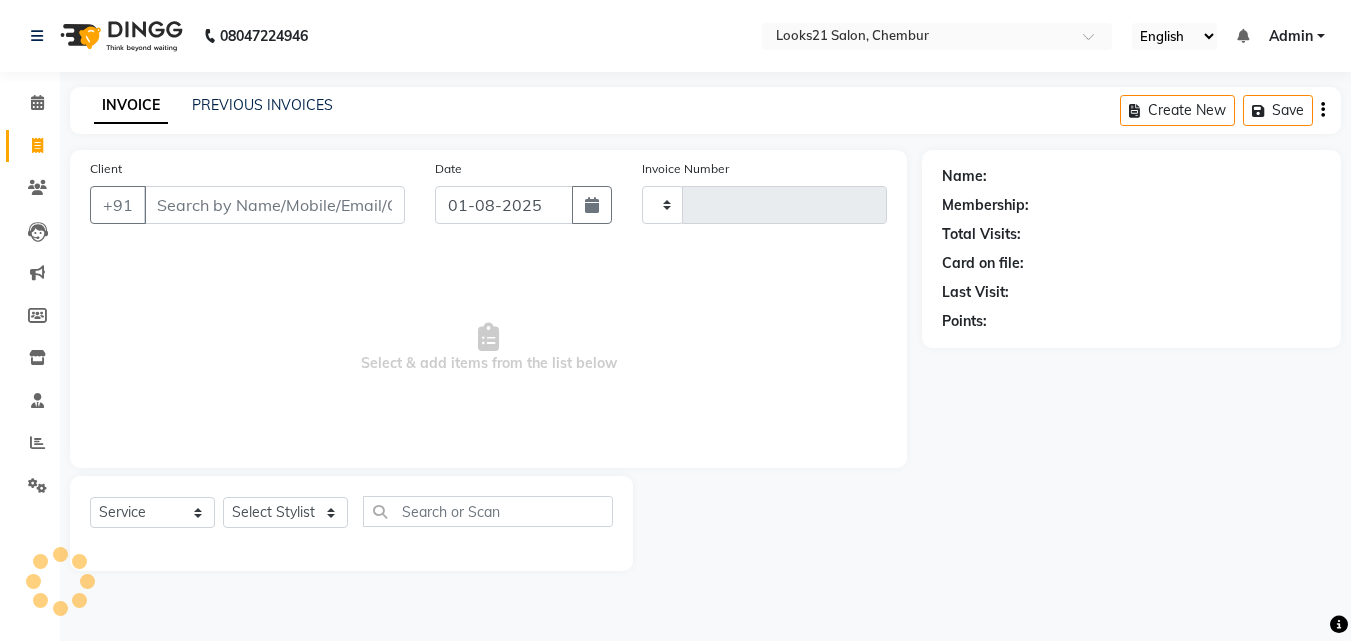 scroll, scrollTop: 0, scrollLeft: 0, axis: both 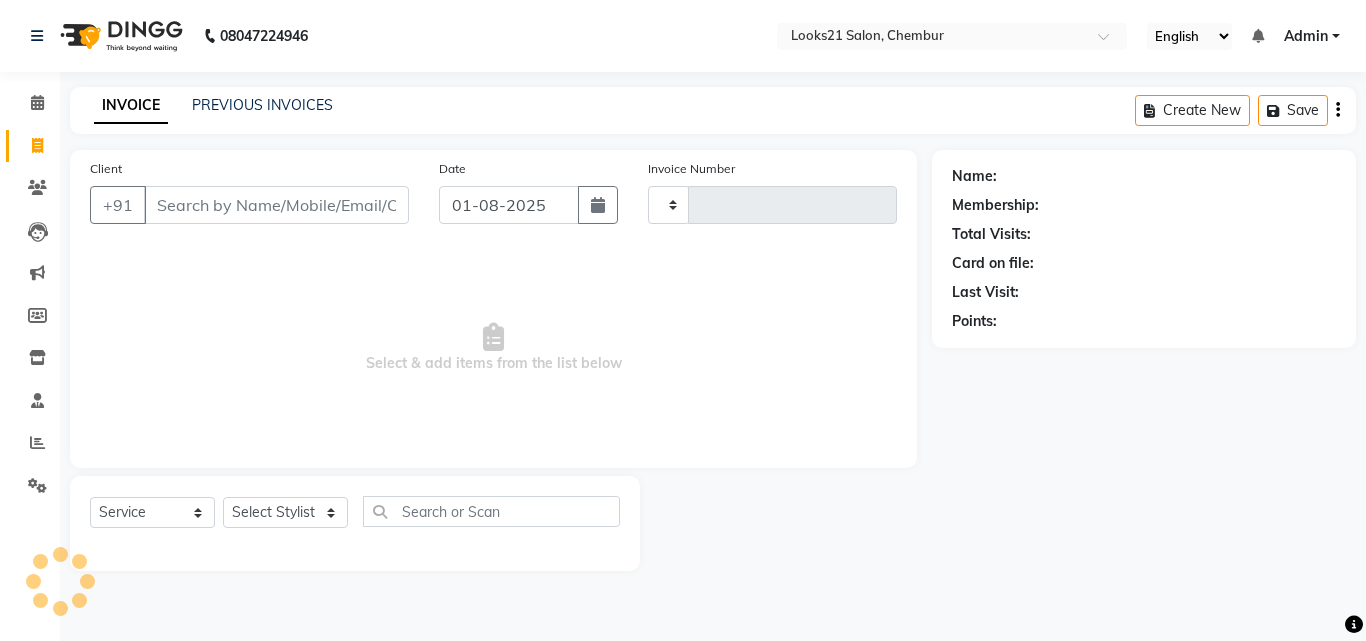 type on "1568" 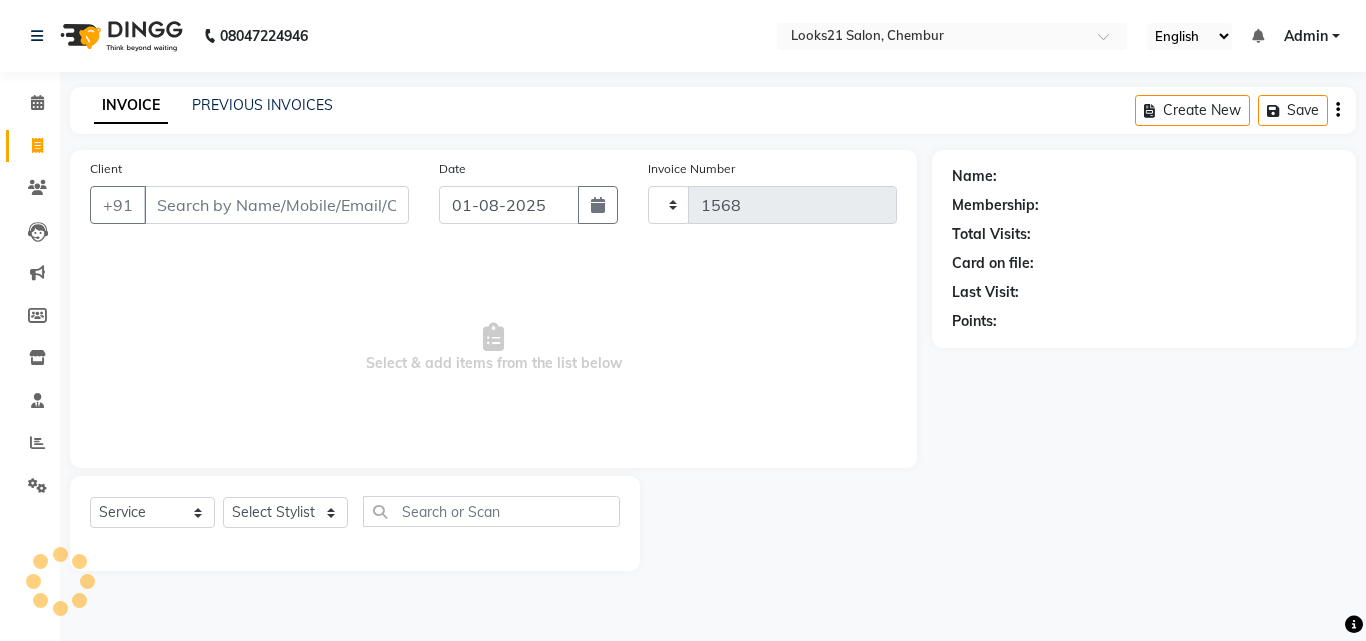 select on "844" 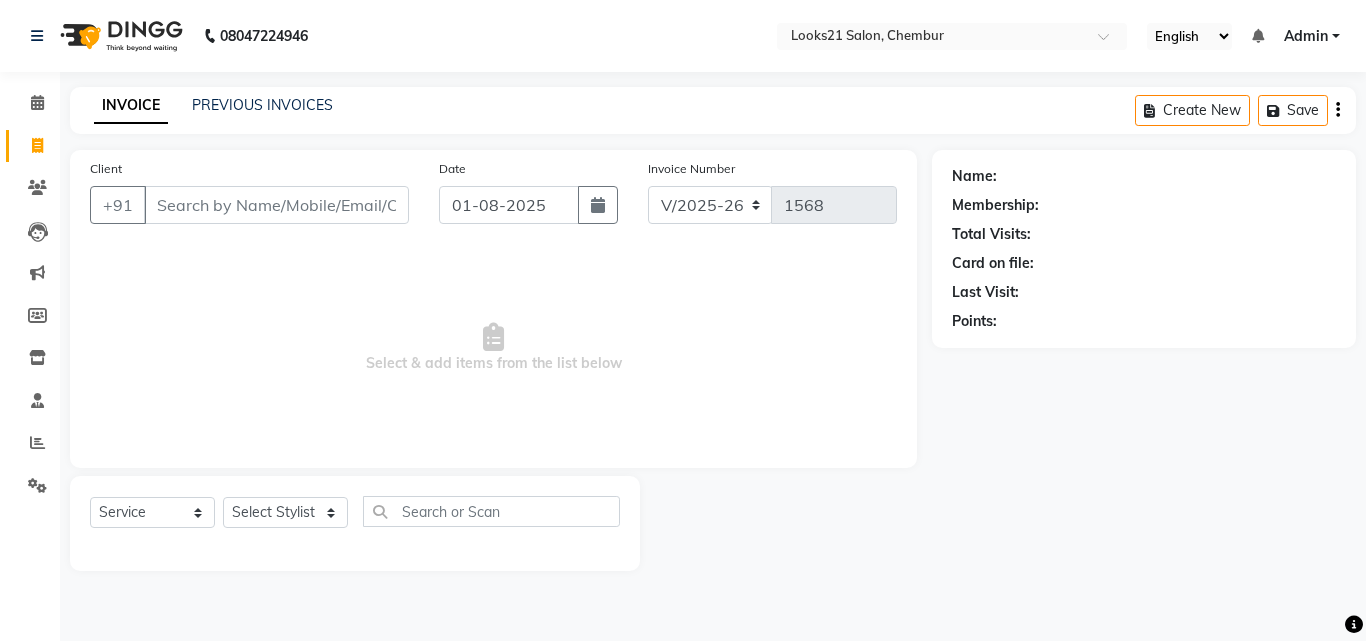 click on "Client" at bounding box center (276, 205) 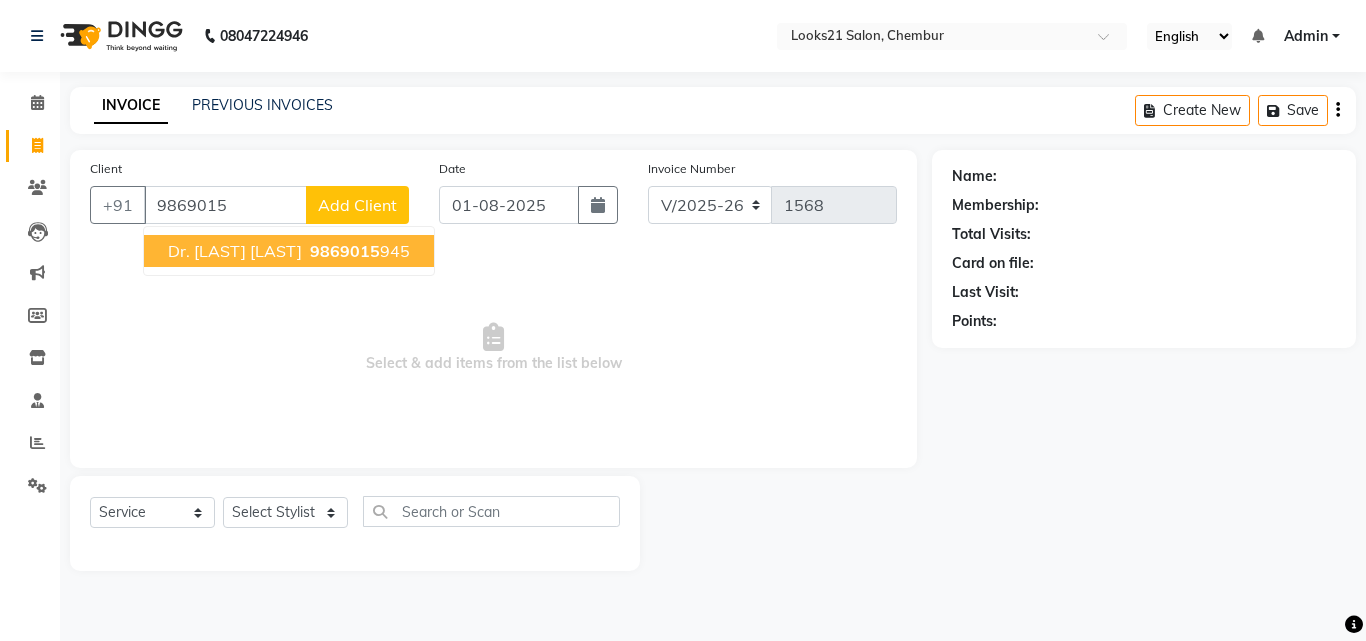 click on "9869015" at bounding box center [345, 251] 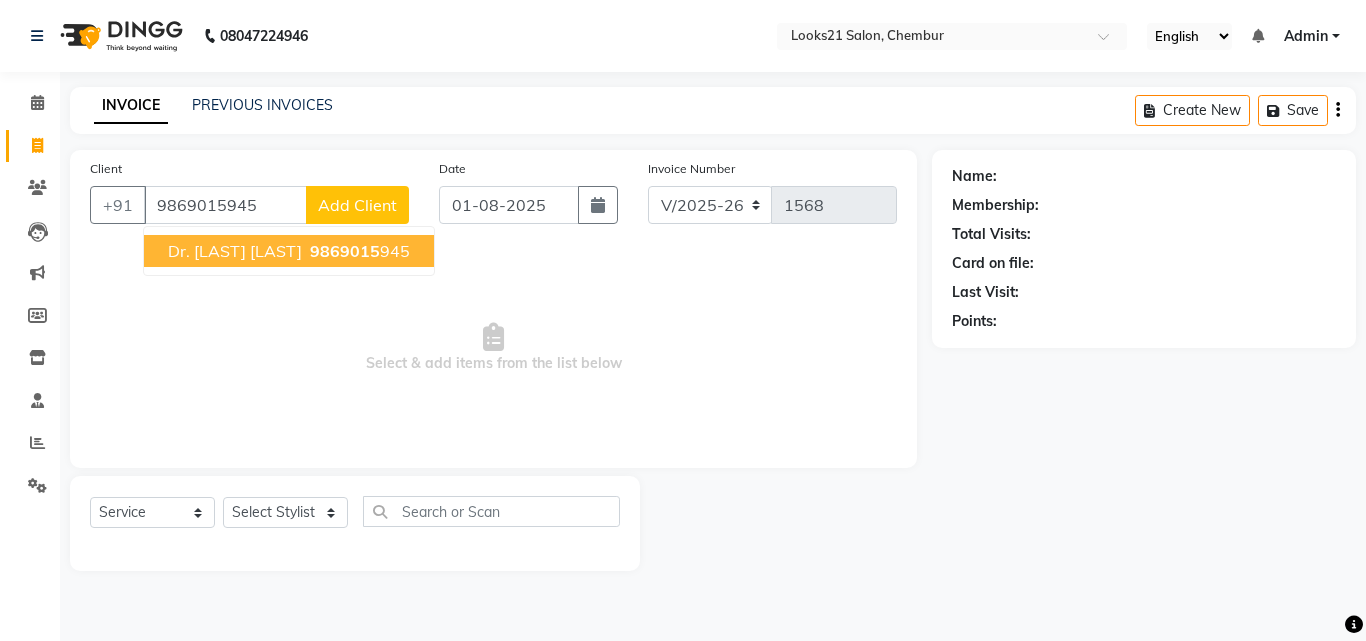 type on "9869015945" 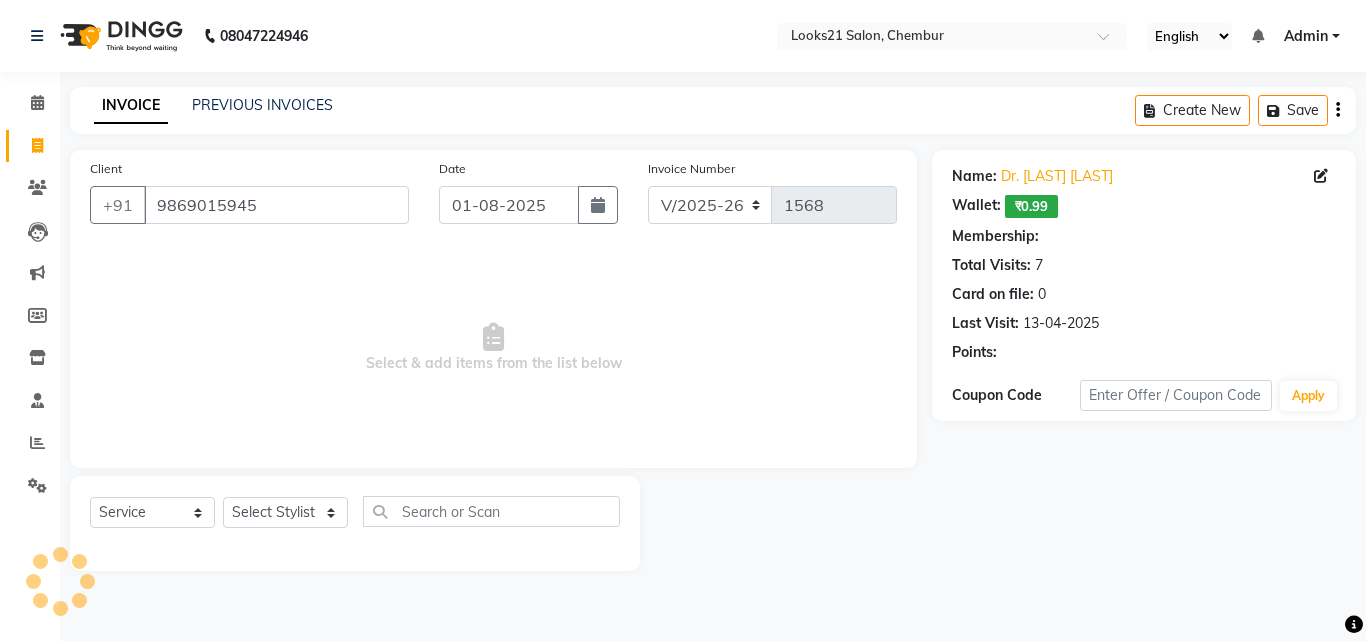select on "1: Object" 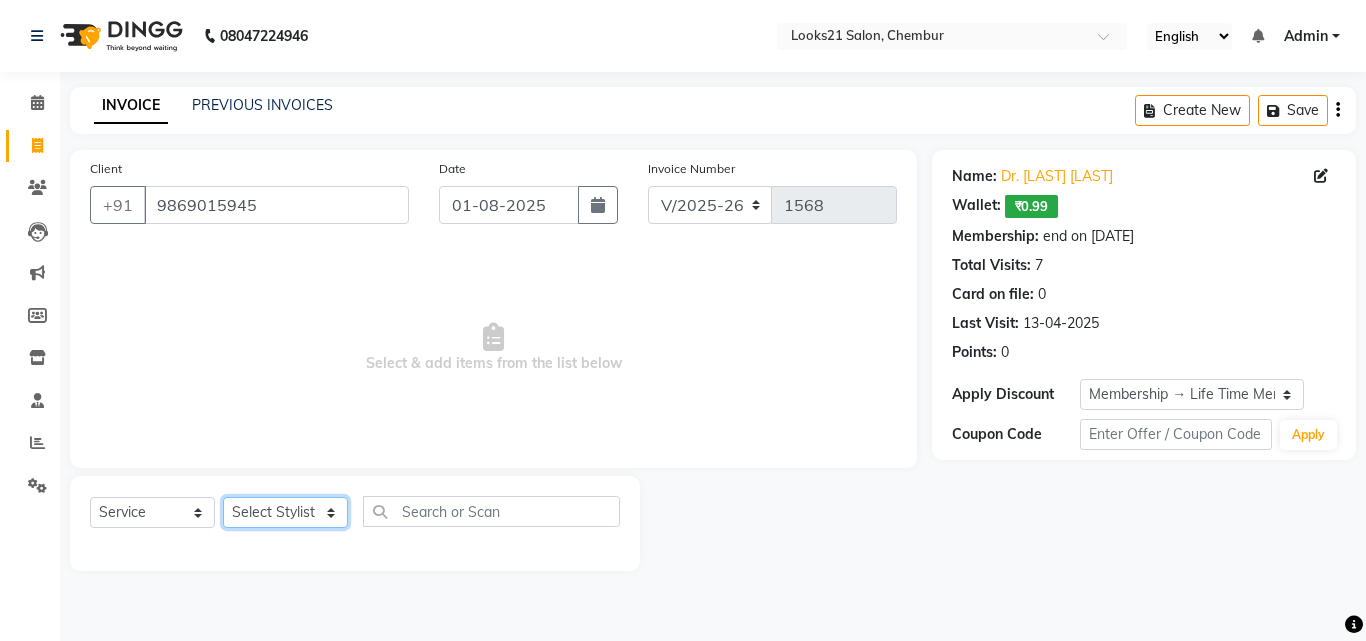 click on "Select Stylist Anwar Danish Janardhan LOOKS 21  sabiya khan Sajeda Siddiqui Samiksha Shakil Sharif Ahmed Shraddha Vaishali" 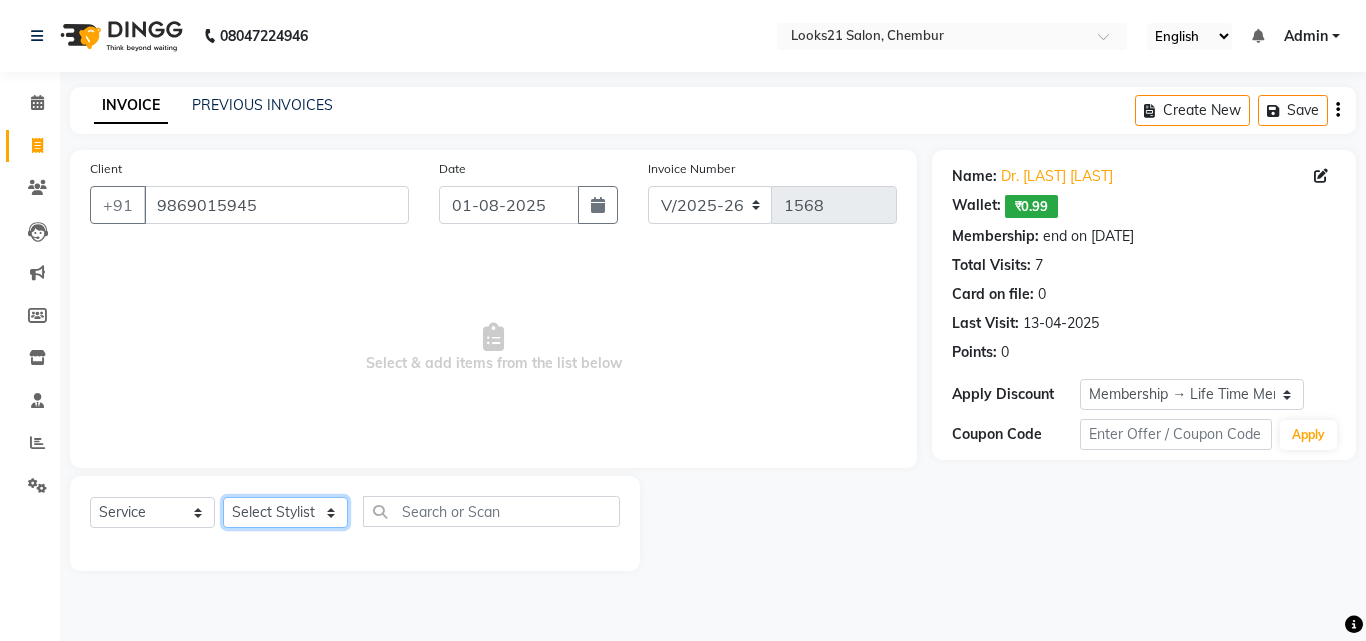 select on "13889" 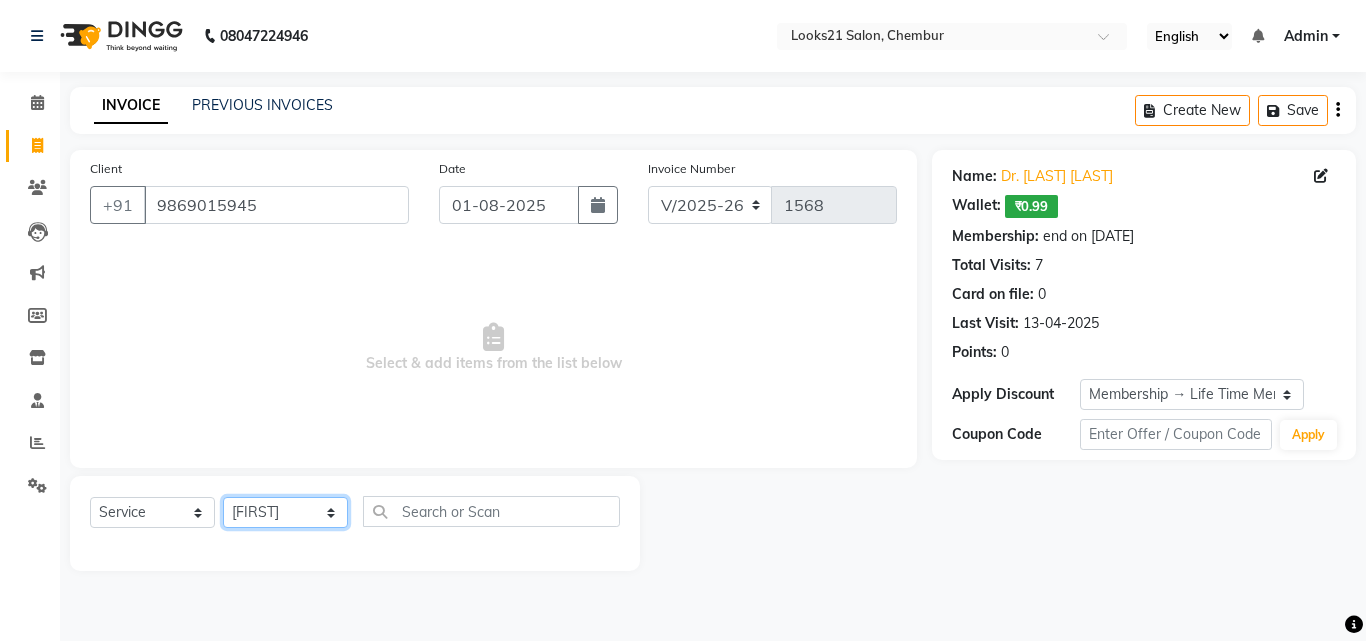 click on "Select Stylist Anwar Danish Janardhan LOOKS 21  sabiya khan Sajeda Siddiqui Samiksha Shakil Sharif Ahmed Shraddha Vaishali" 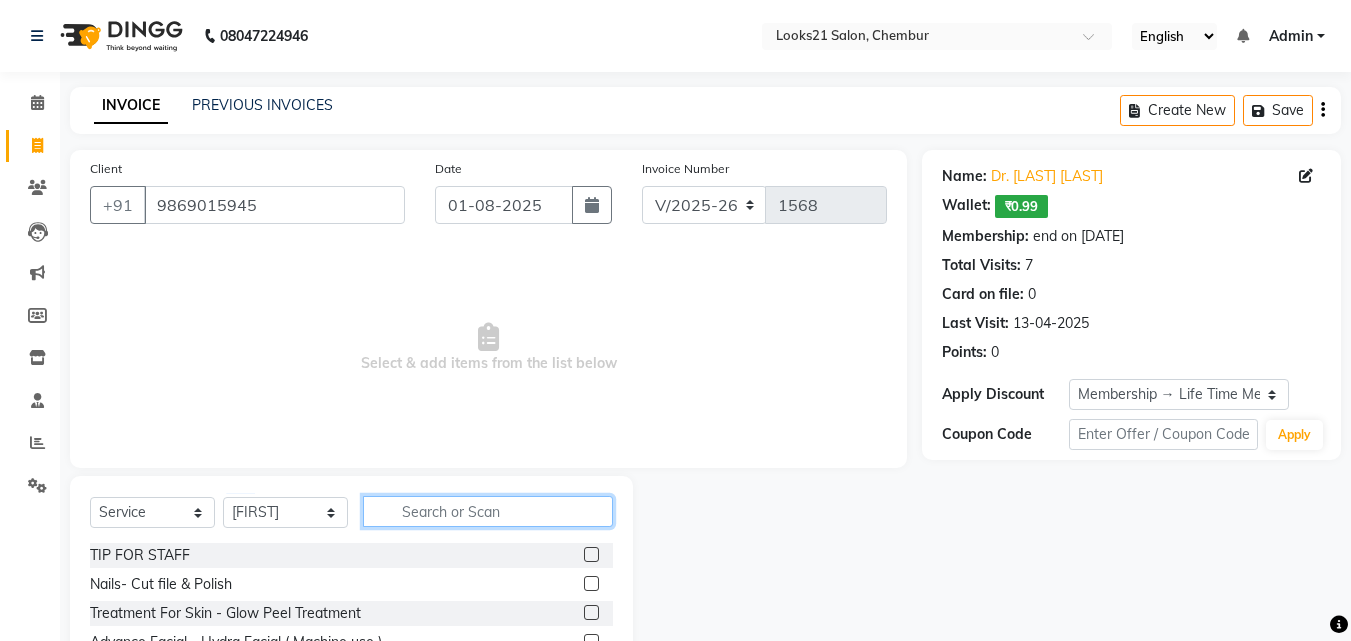click 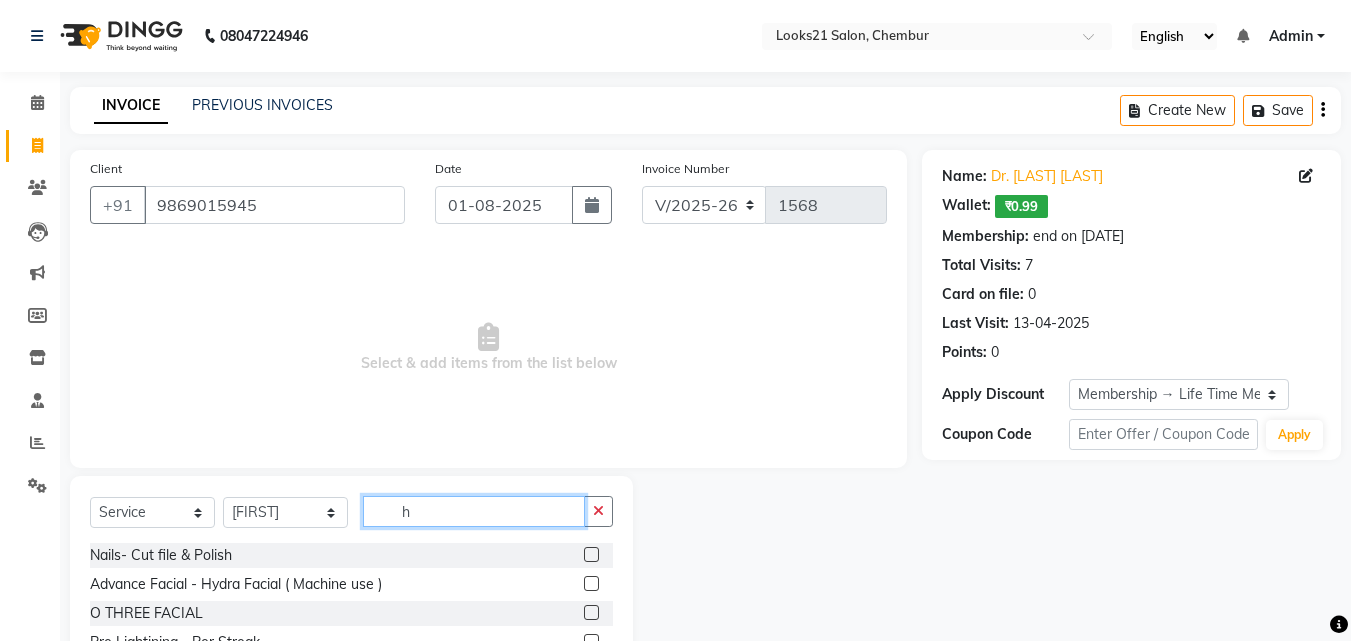 type on "h" 